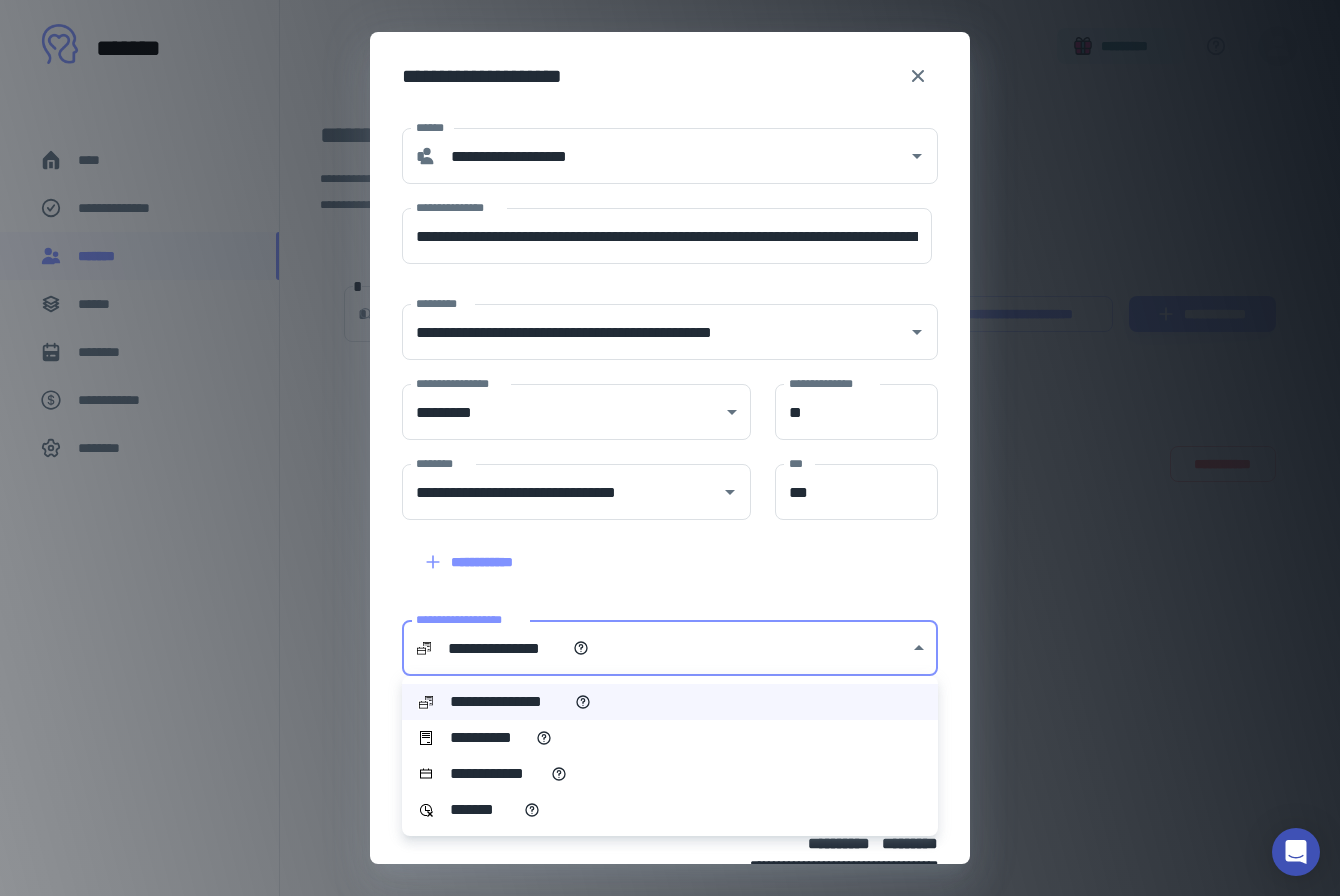 scroll, scrollTop: 0, scrollLeft: 0, axis: both 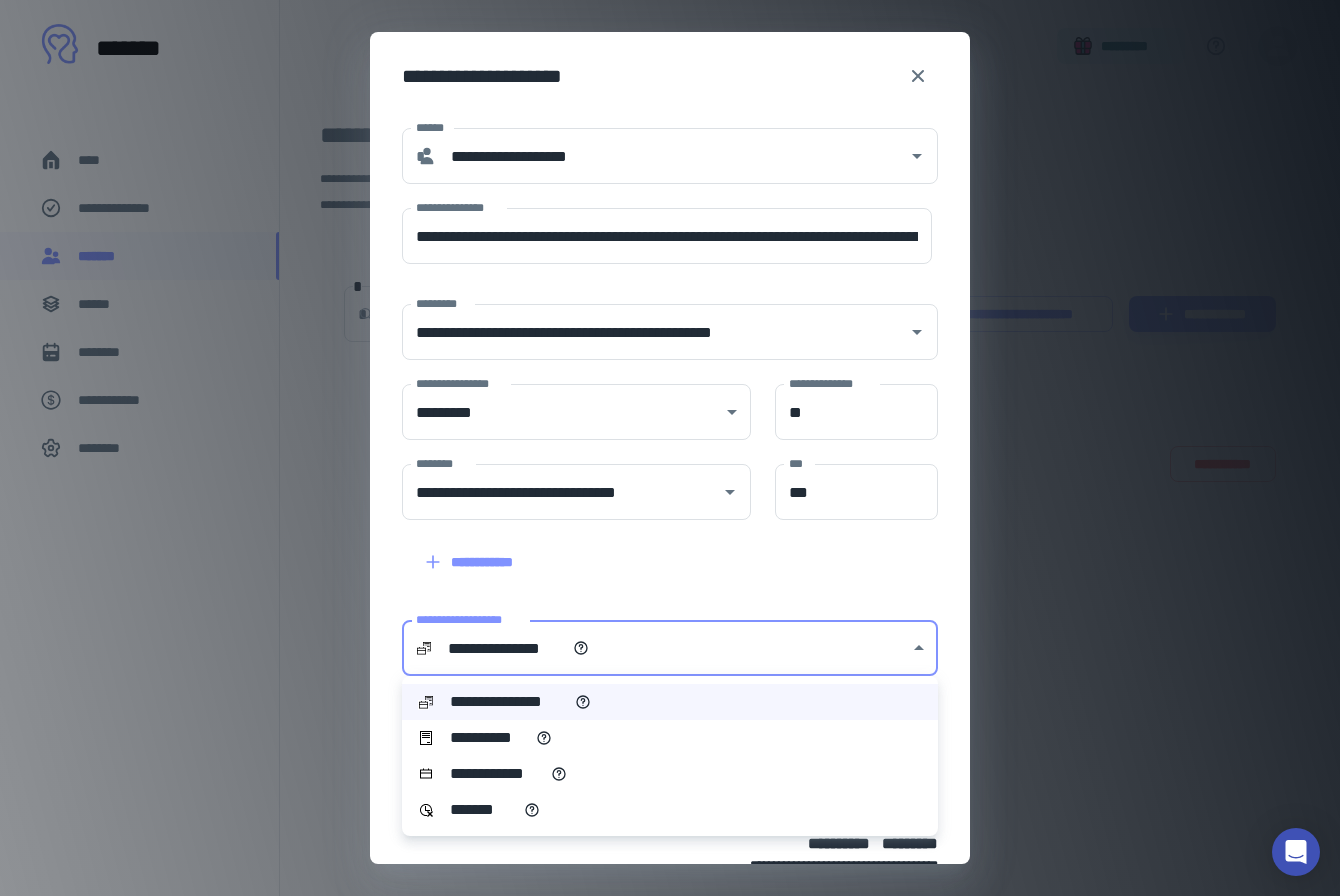 click at bounding box center (670, 448) 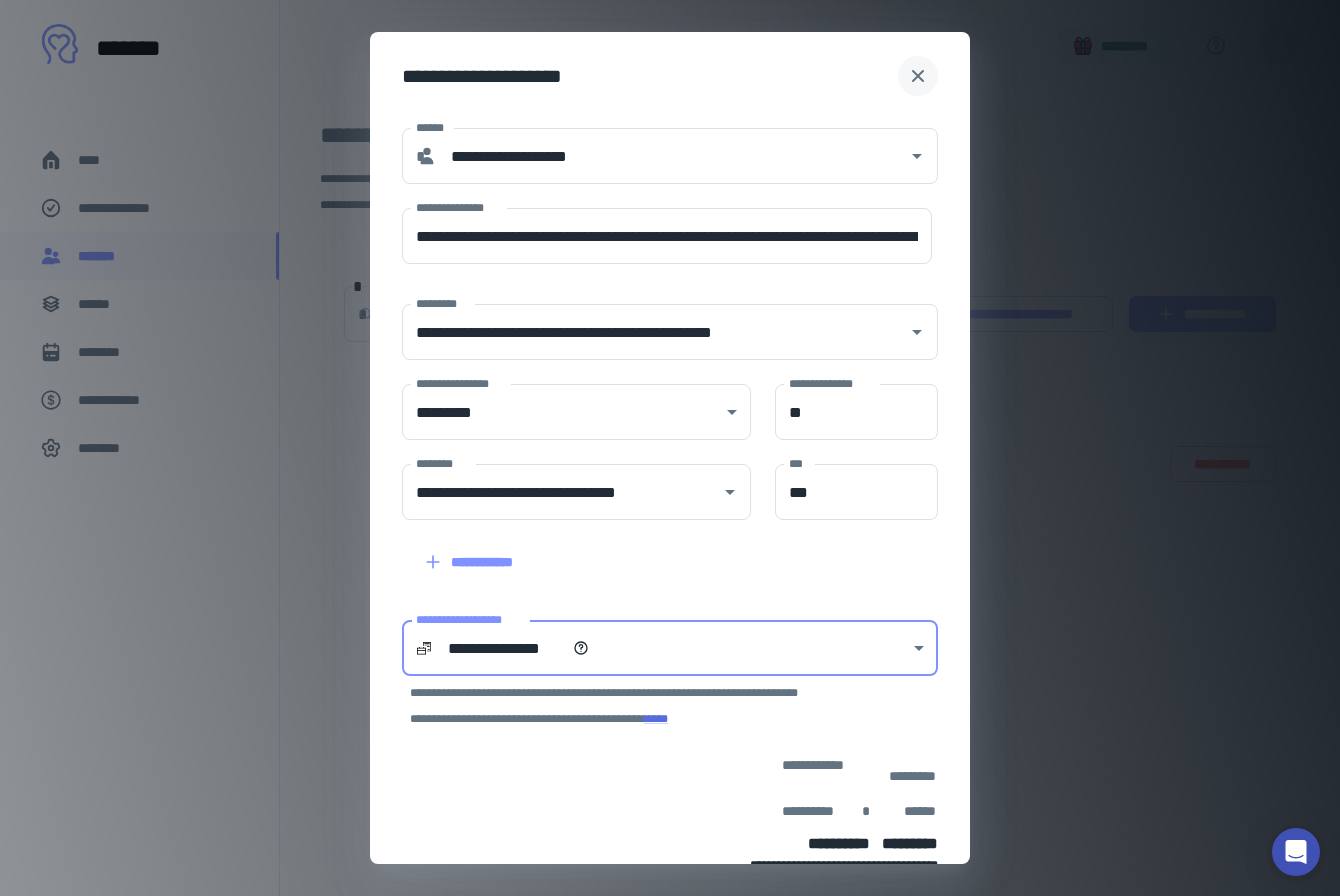 click 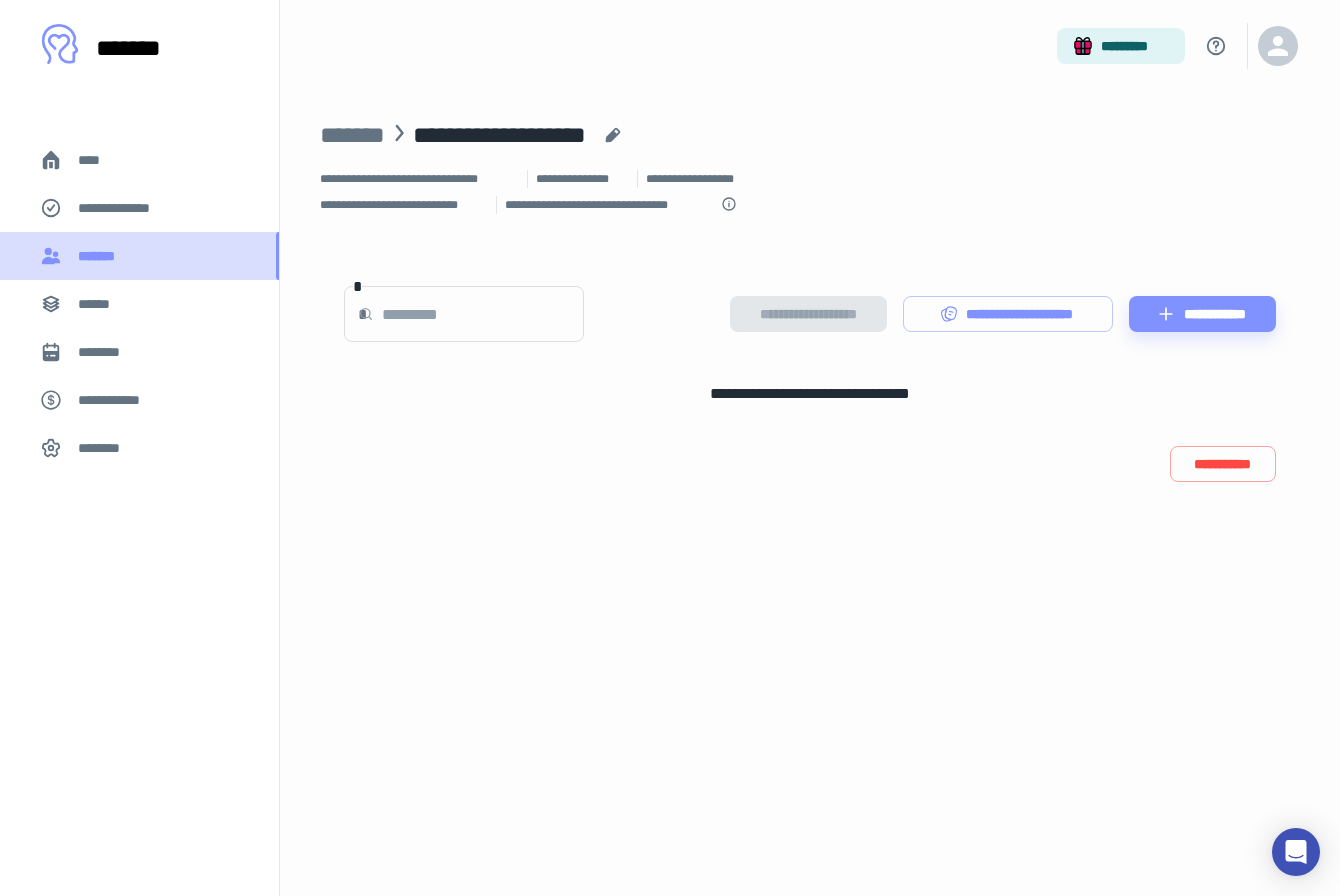 click on "*******" at bounding box center (101, 256) 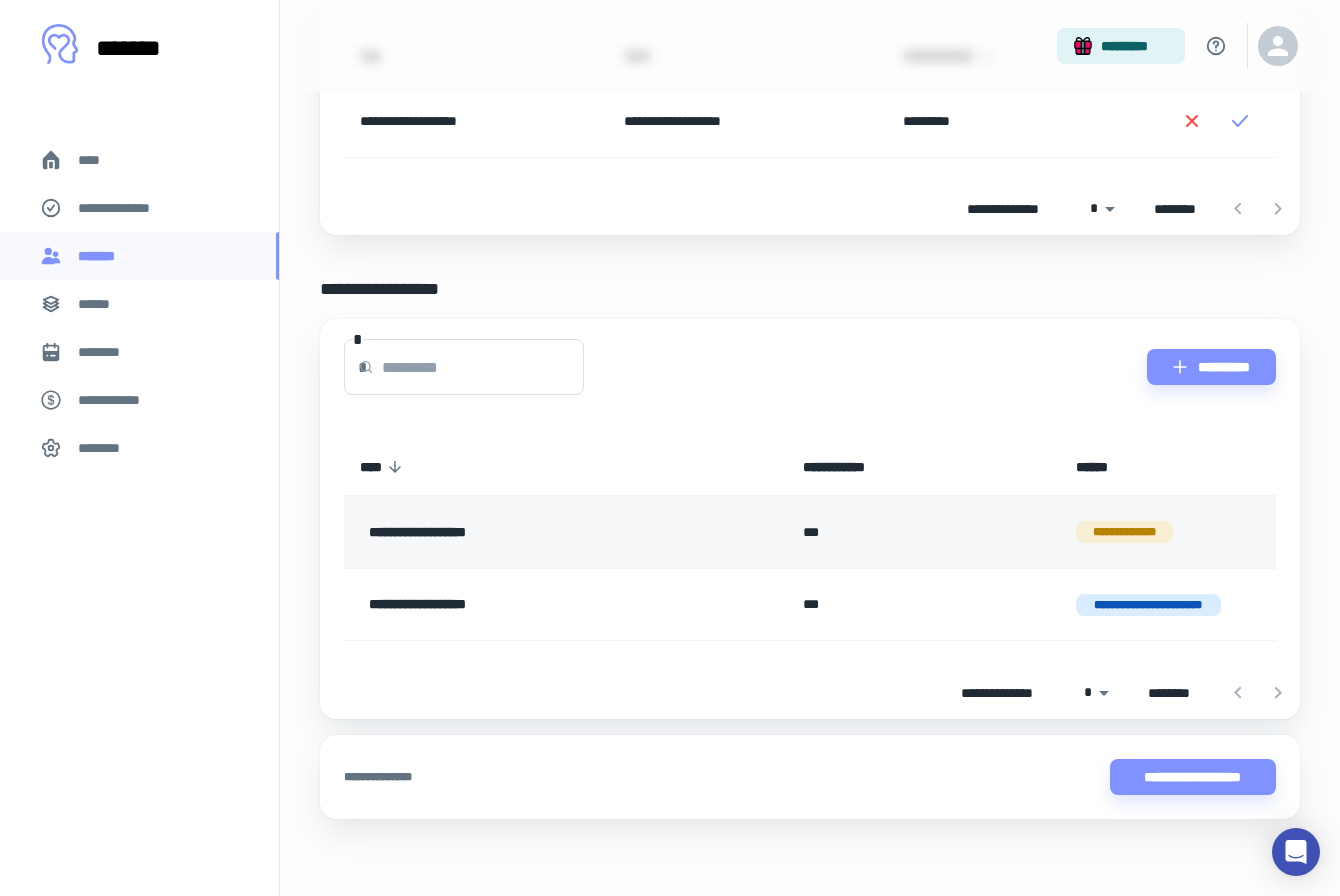 scroll, scrollTop: 235, scrollLeft: 0, axis: vertical 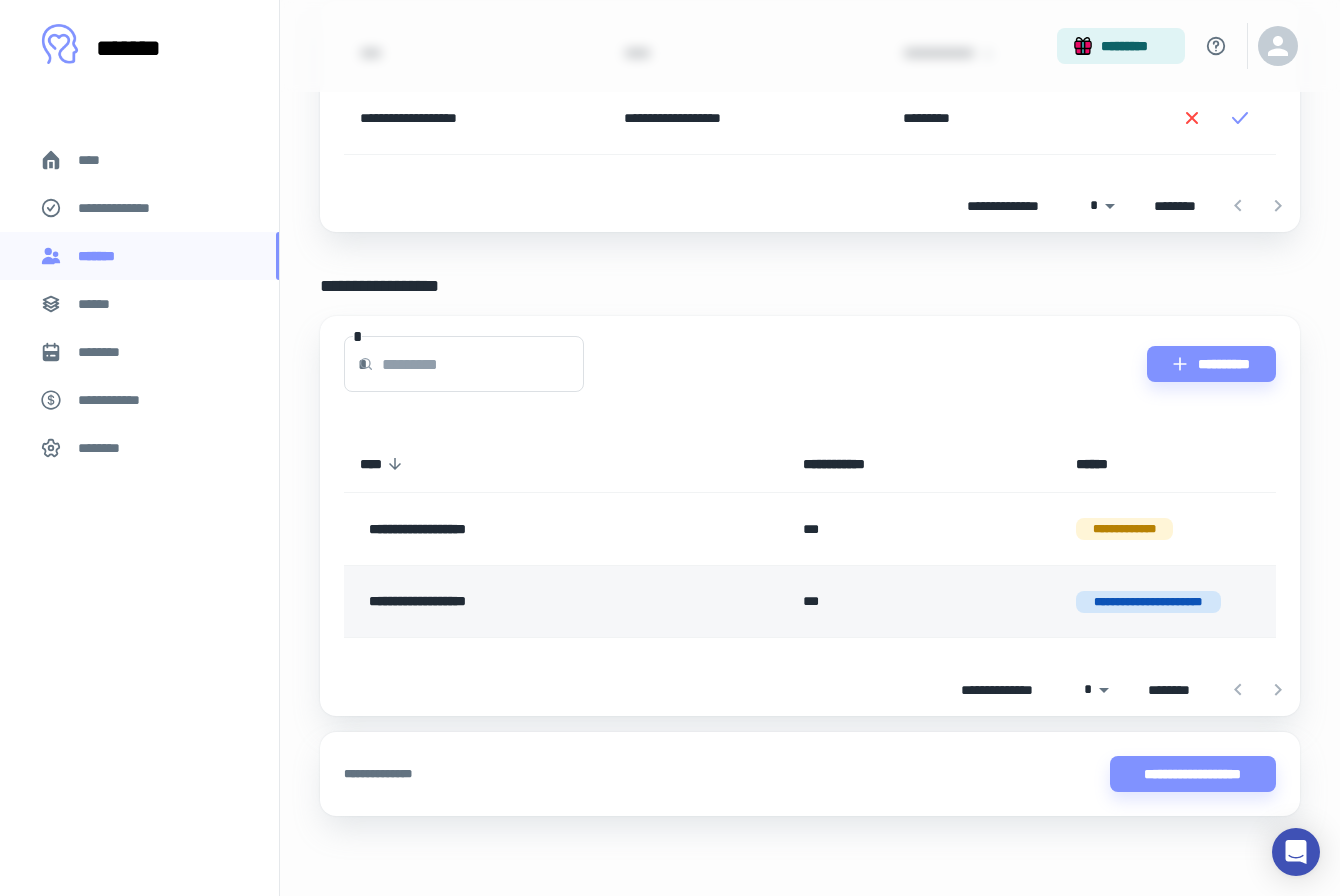 click on "**********" at bounding box center [525, 602] 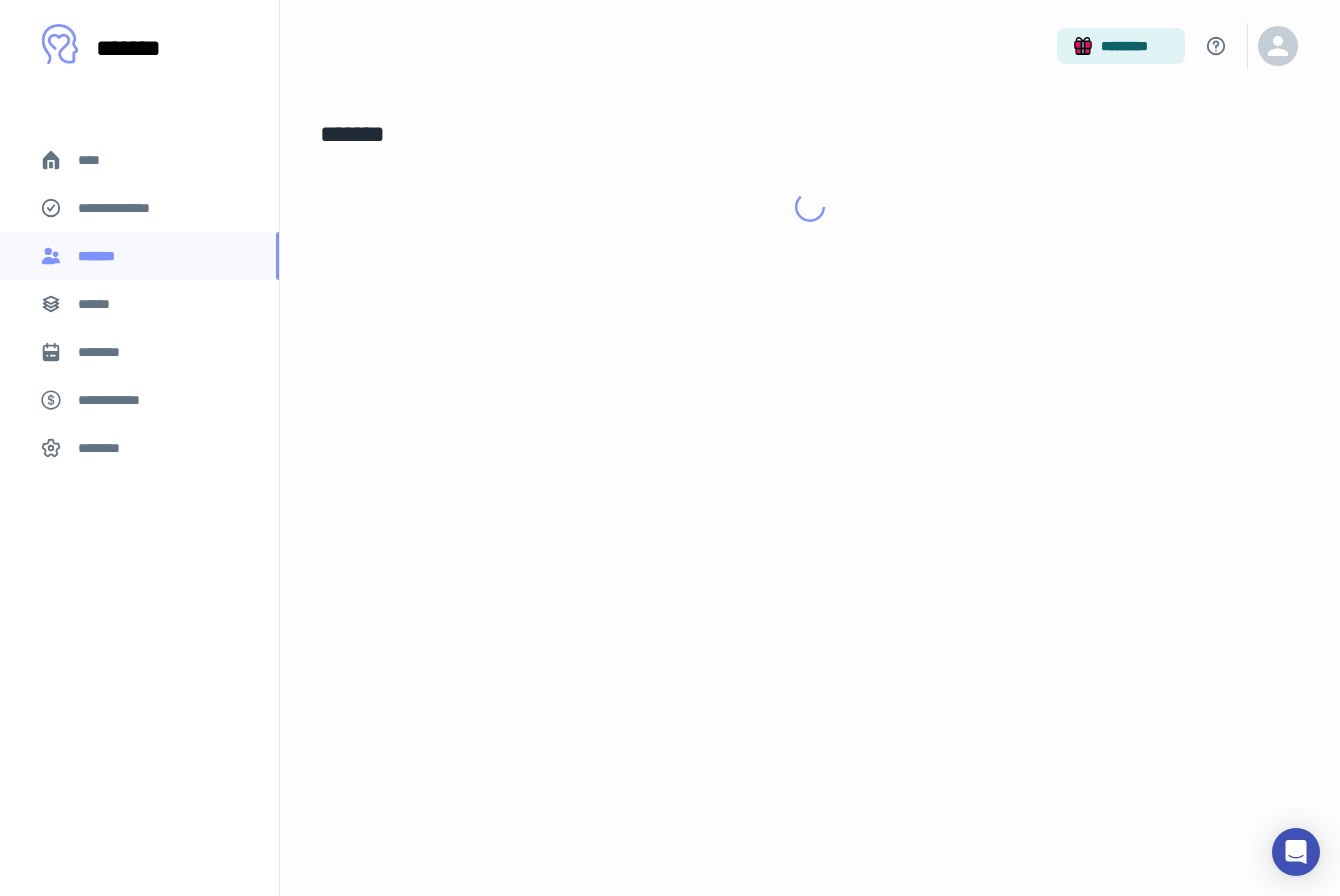 scroll, scrollTop: 0, scrollLeft: 0, axis: both 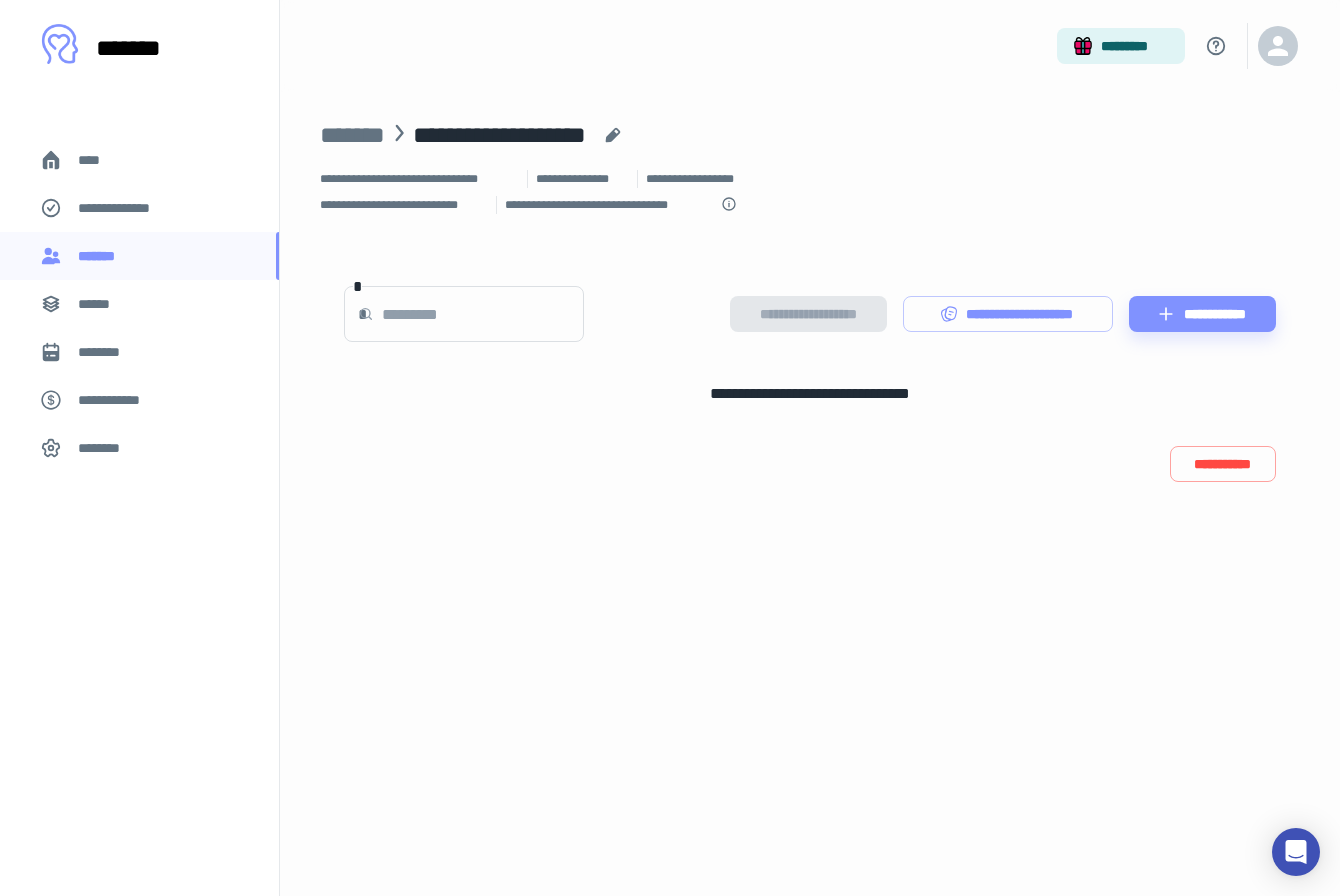 click on "********" at bounding box center [107, 352] 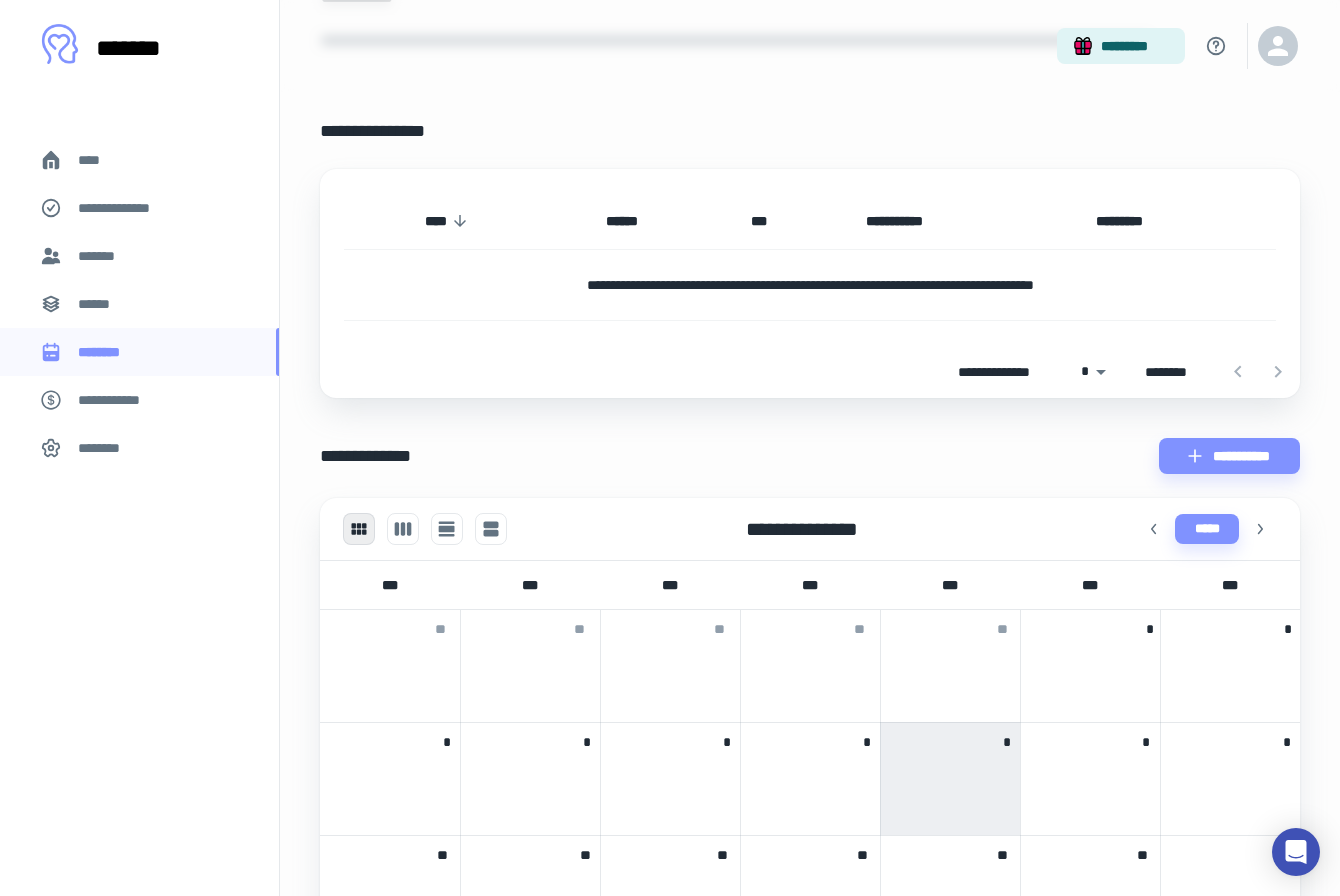 scroll, scrollTop: 140, scrollLeft: 0, axis: vertical 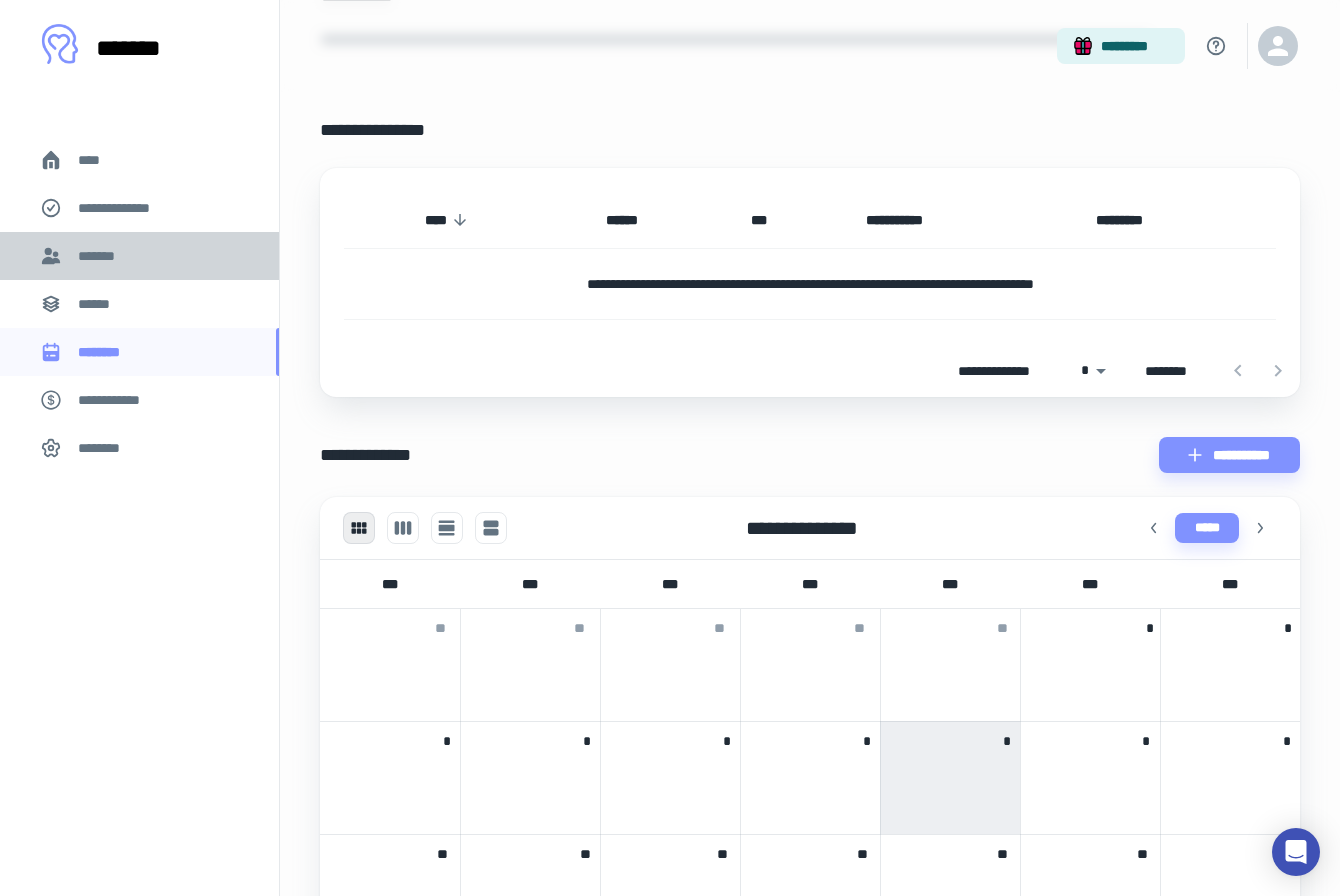 click on "*******" at bounding box center (100, 256) 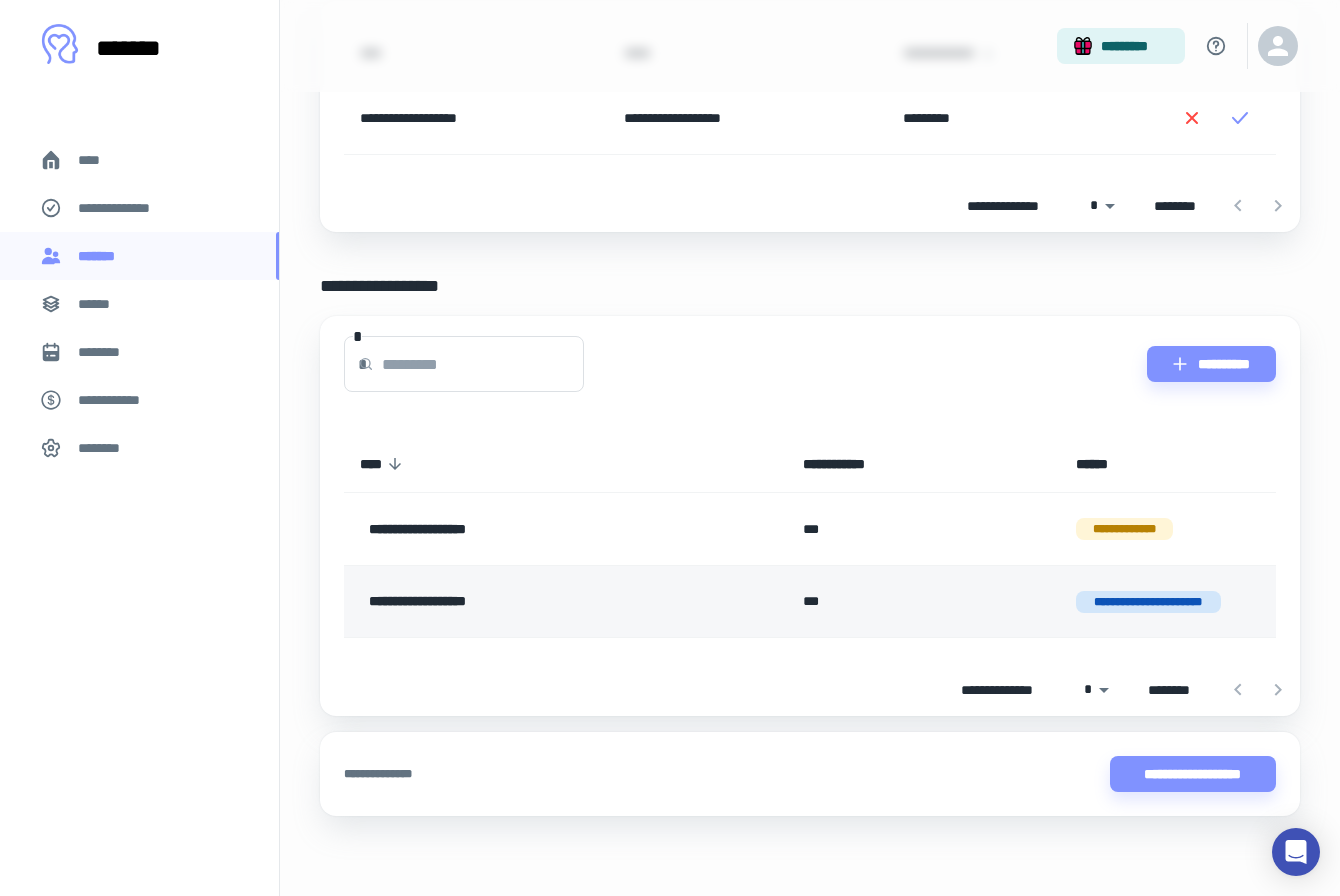 scroll, scrollTop: 234, scrollLeft: 0, axis: vertical 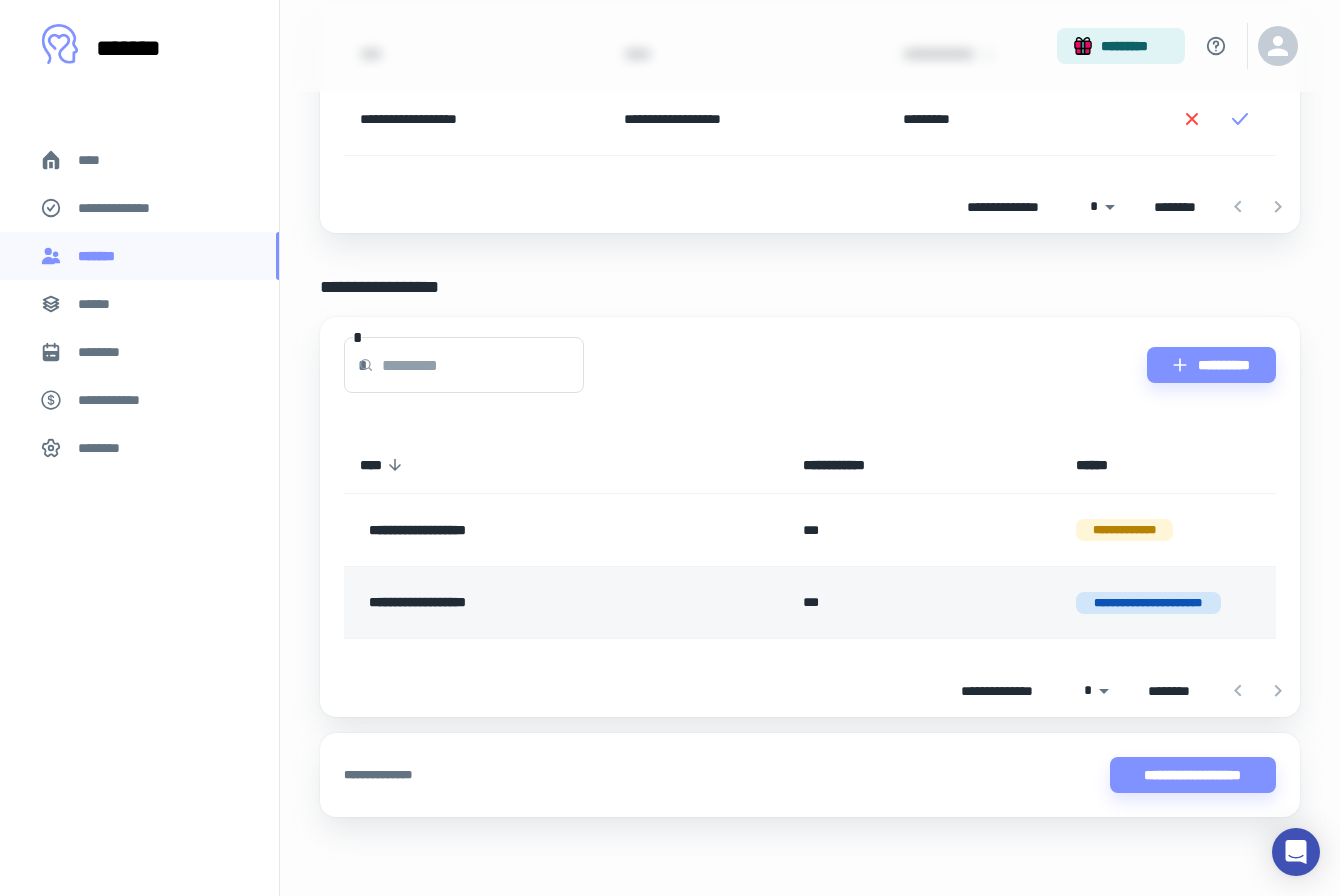 click on "**********" at bounding box center (525, 603) 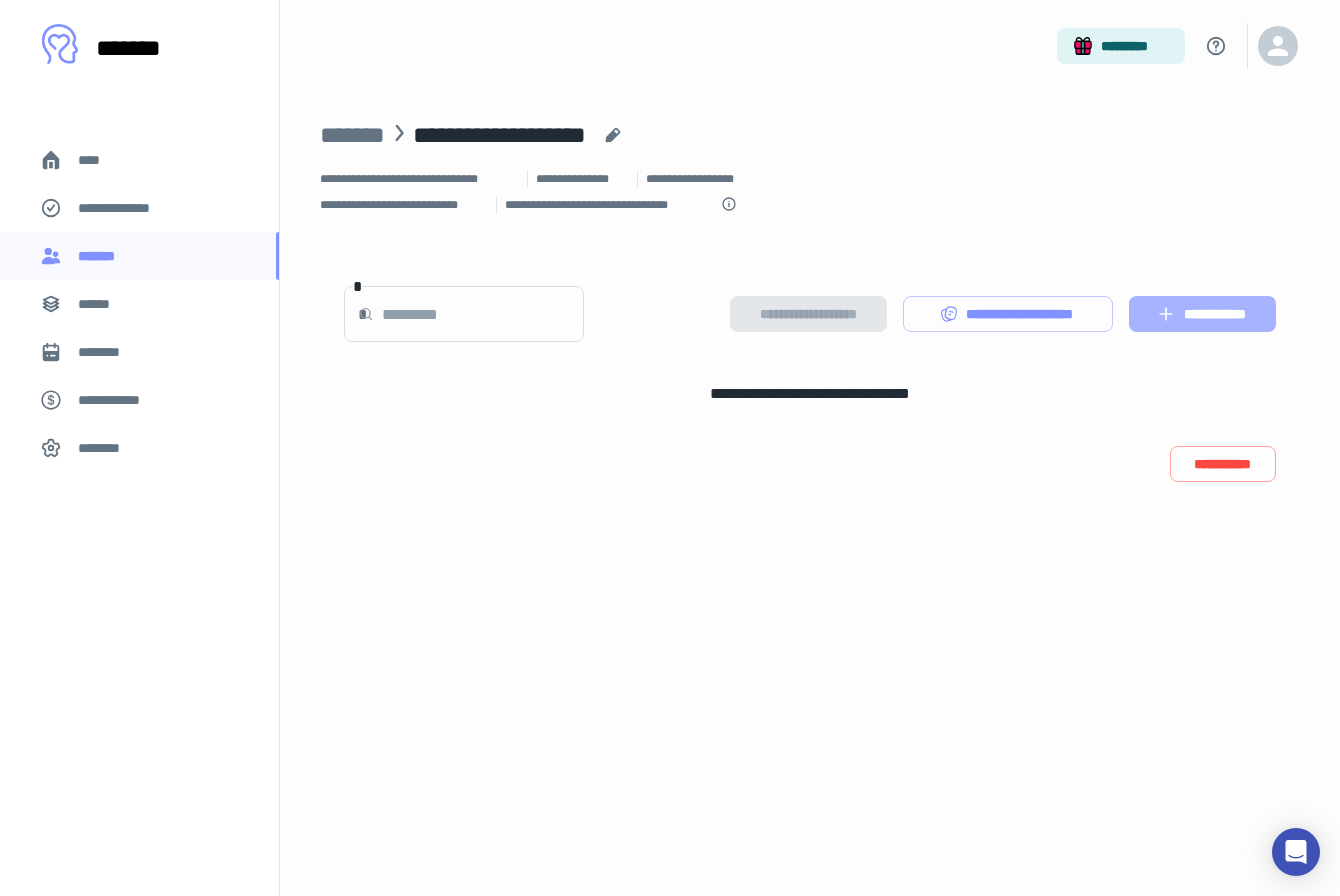 click on "**********" at bounding box center [1202, 314] 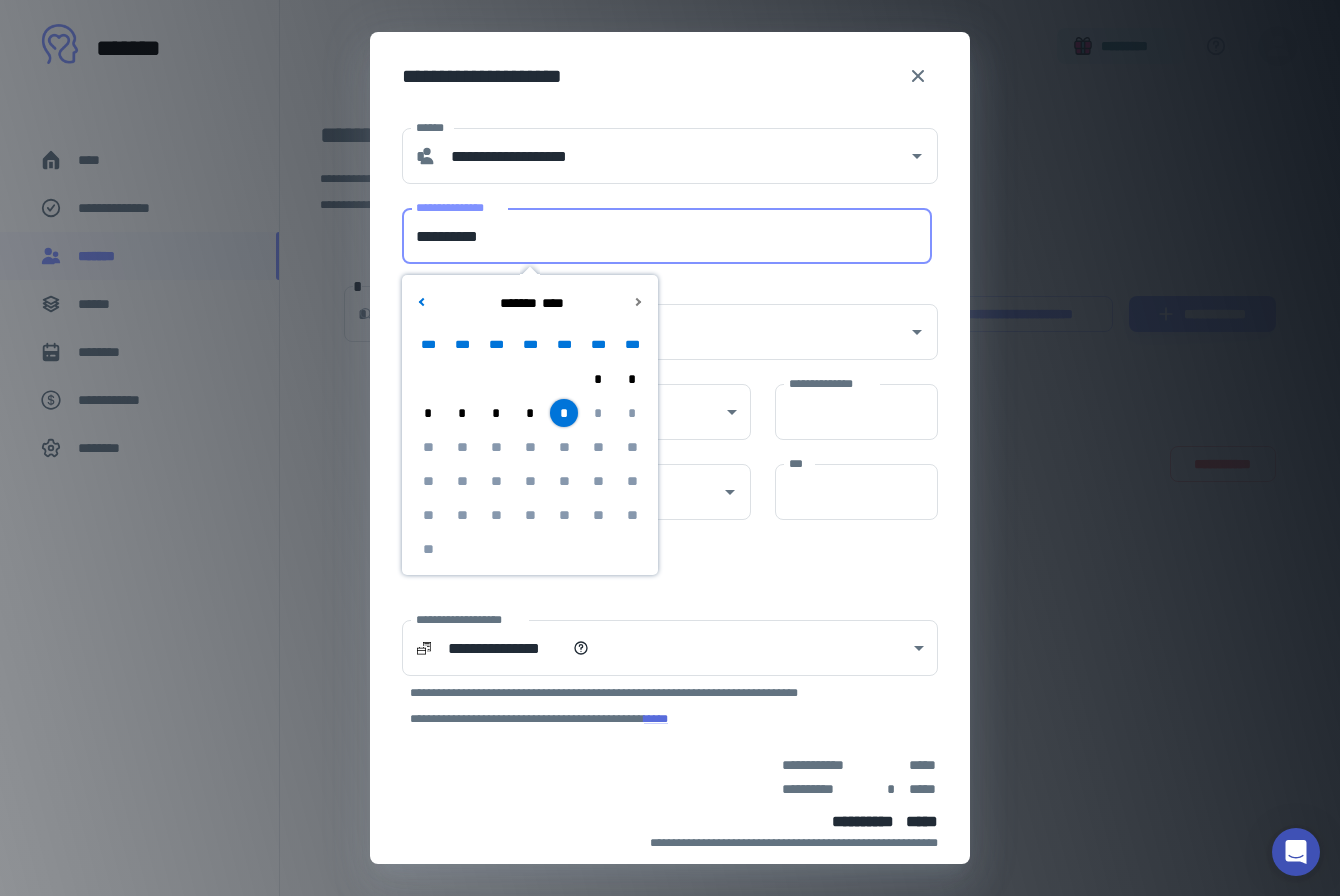 click on "**********" at bounding box center (667, 236) 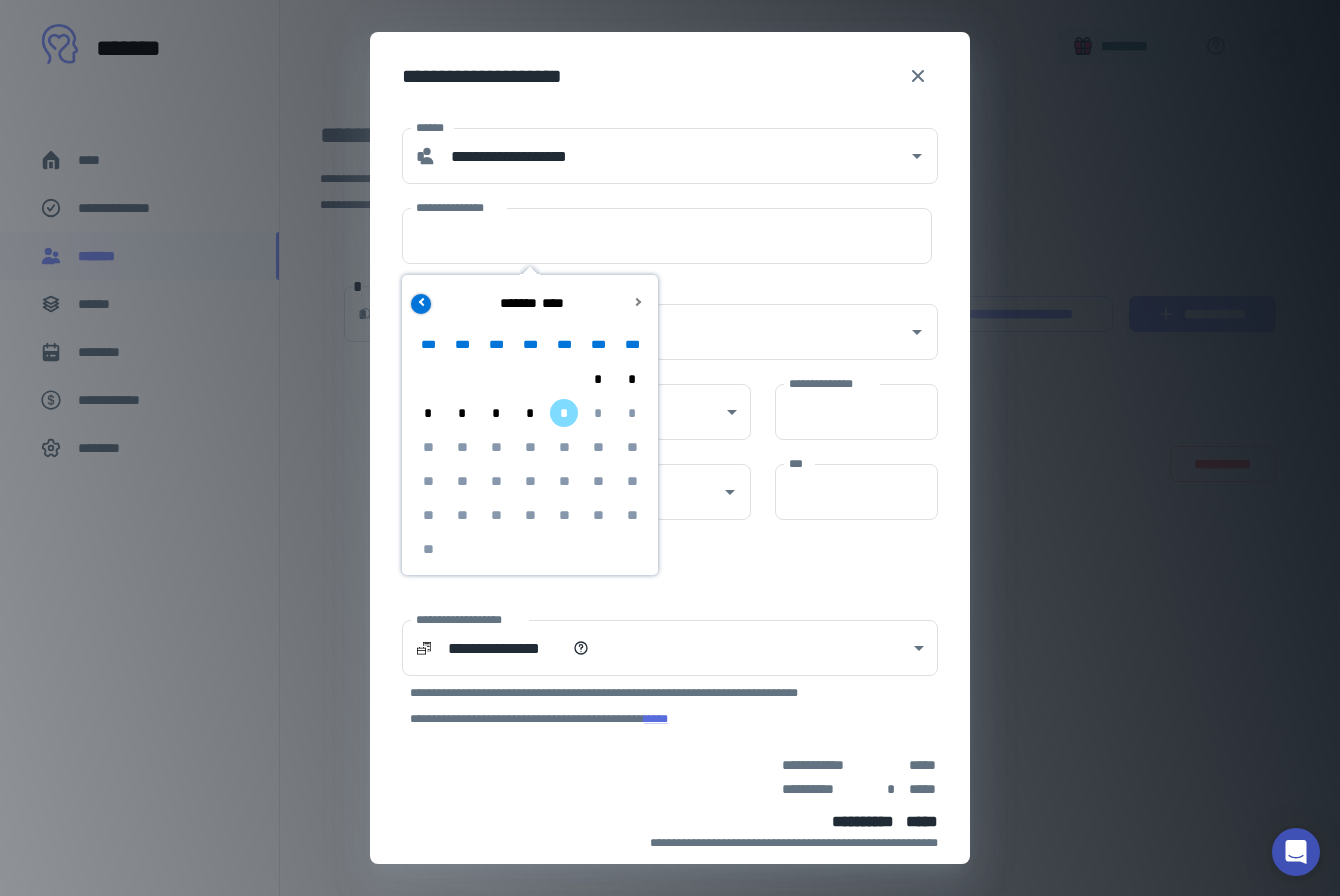 click at bounding box center [422, 301] 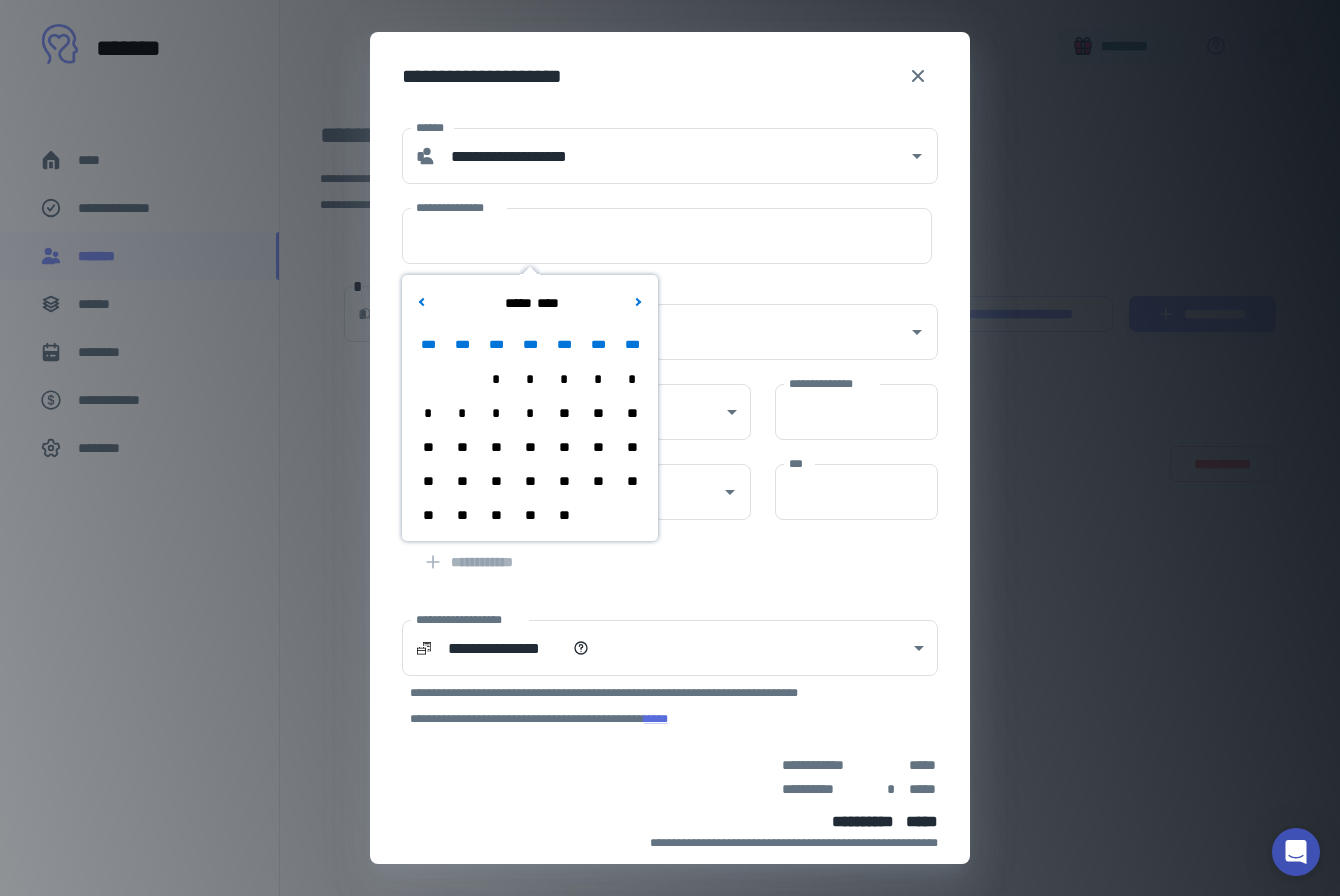 click on "*" at bounding box center (496, 379) 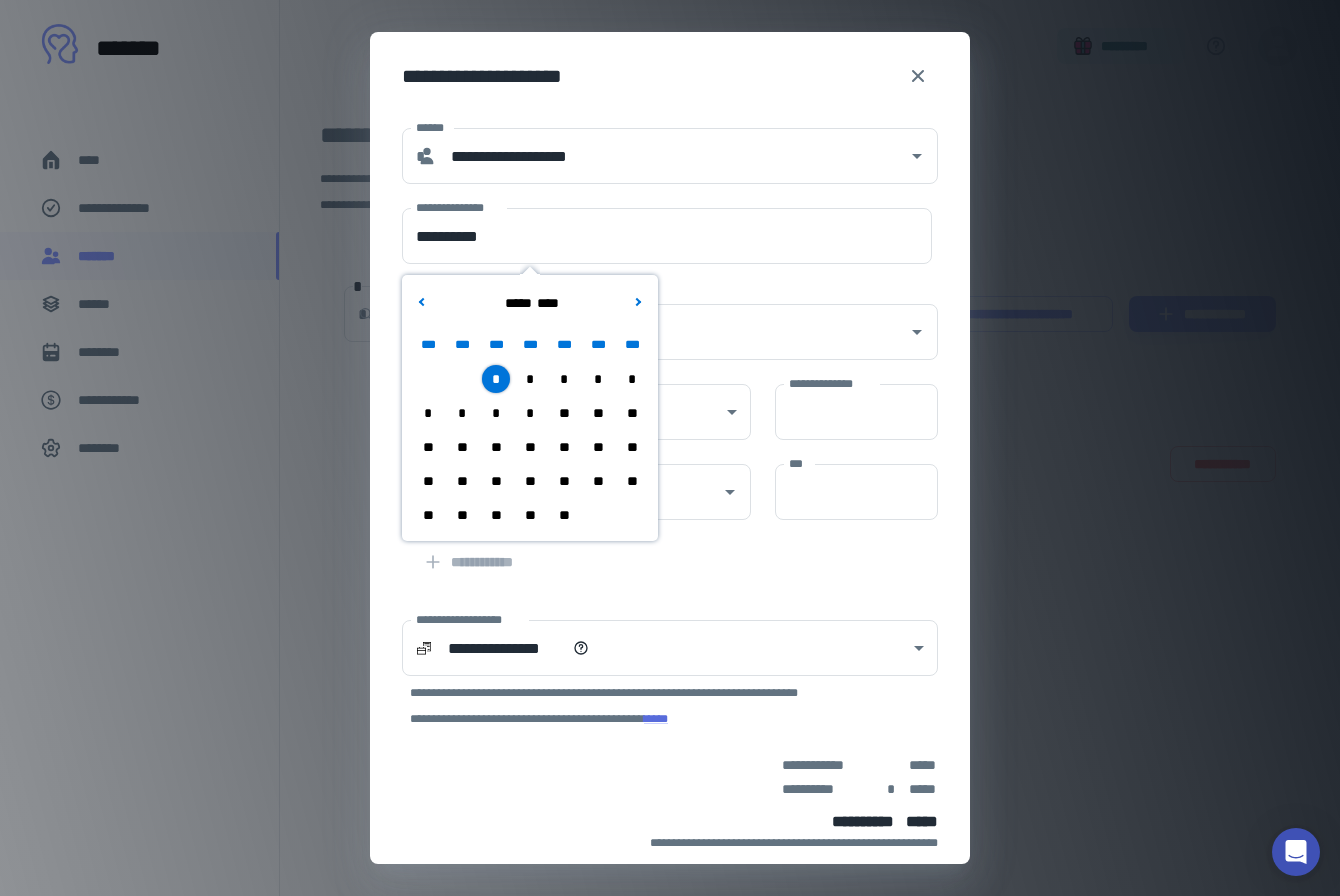 click on "*" at bounding box center (496, 413) 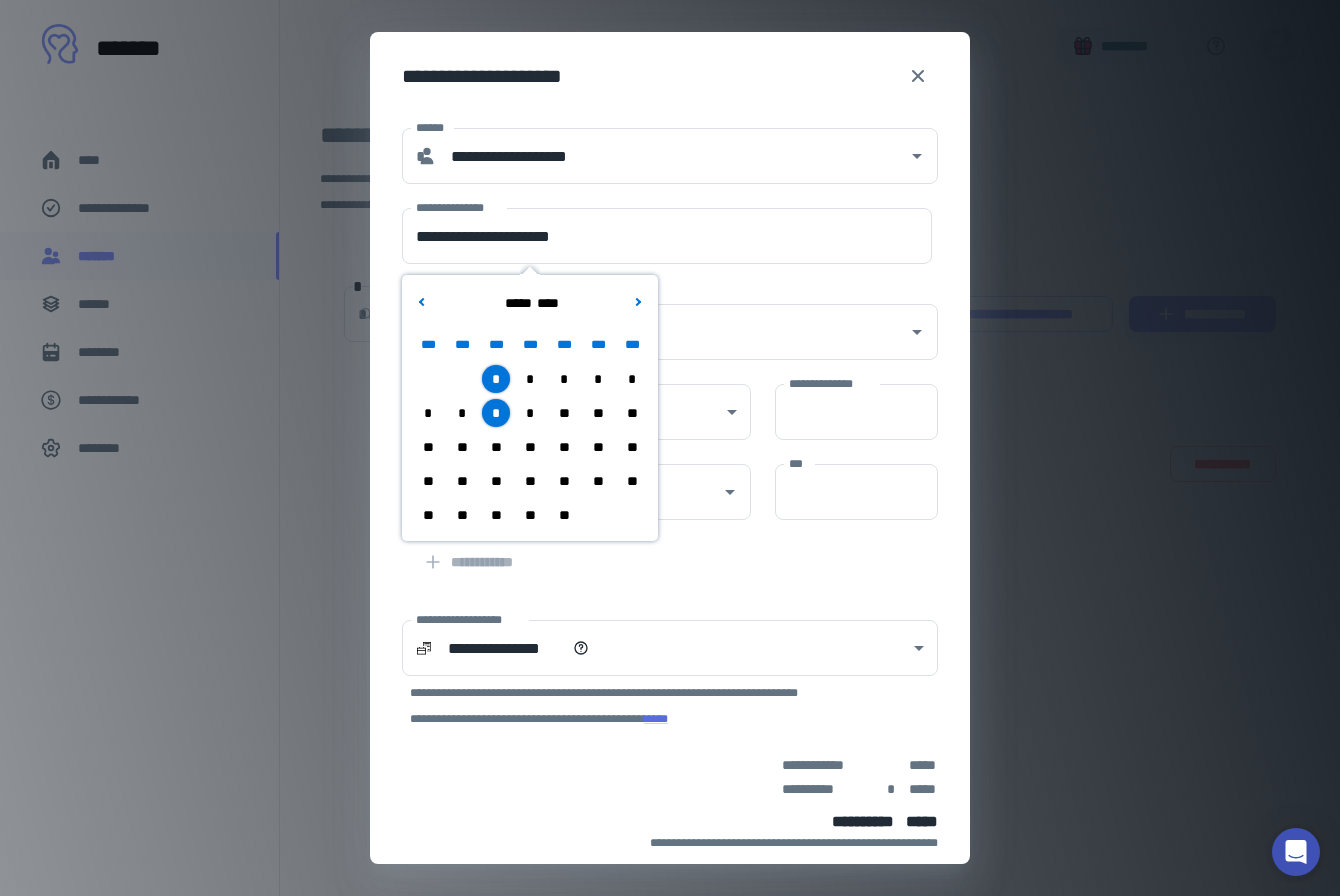click on "**" at bounding box center (496, 447) 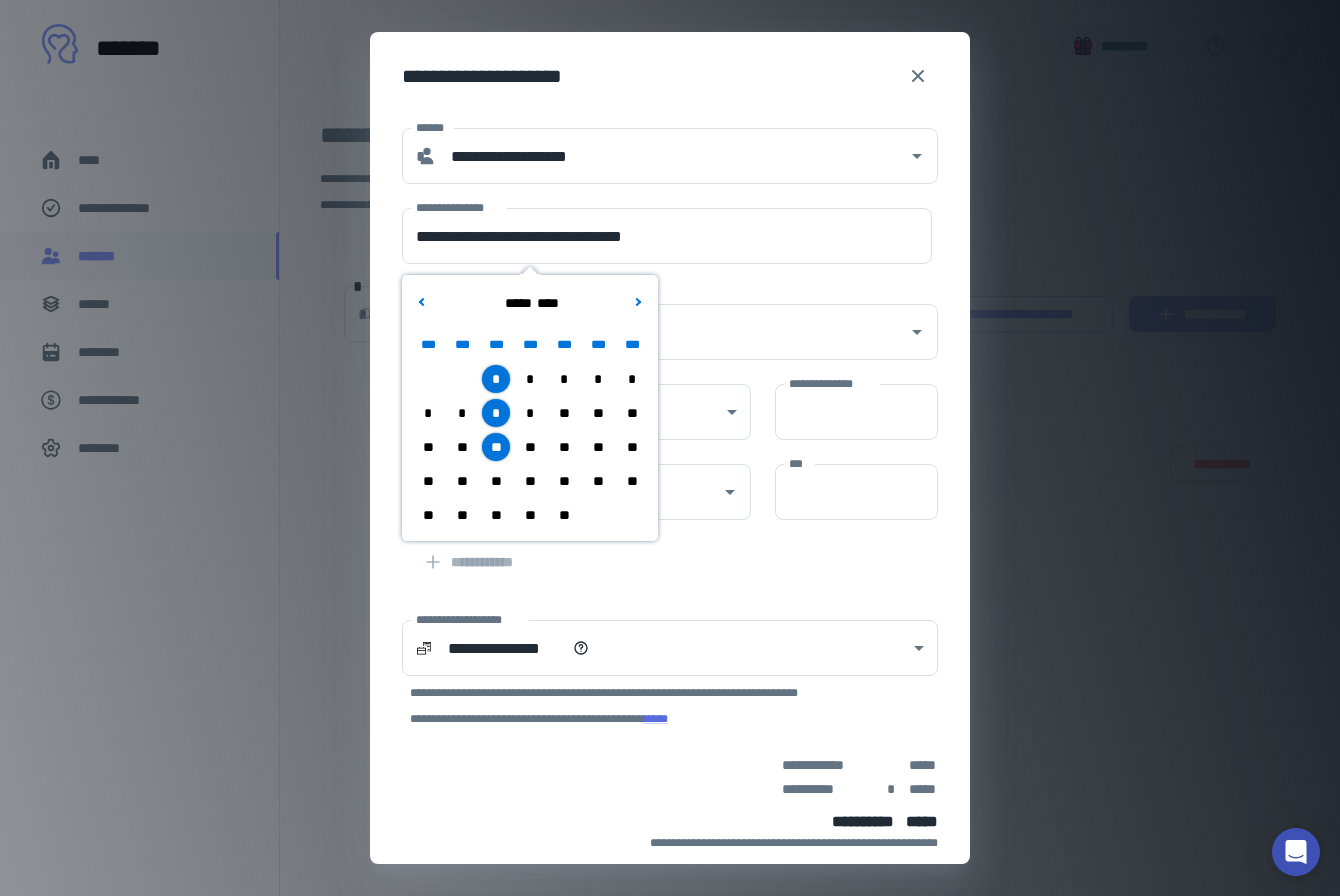 click on "**" at bounding box center (496, 481) 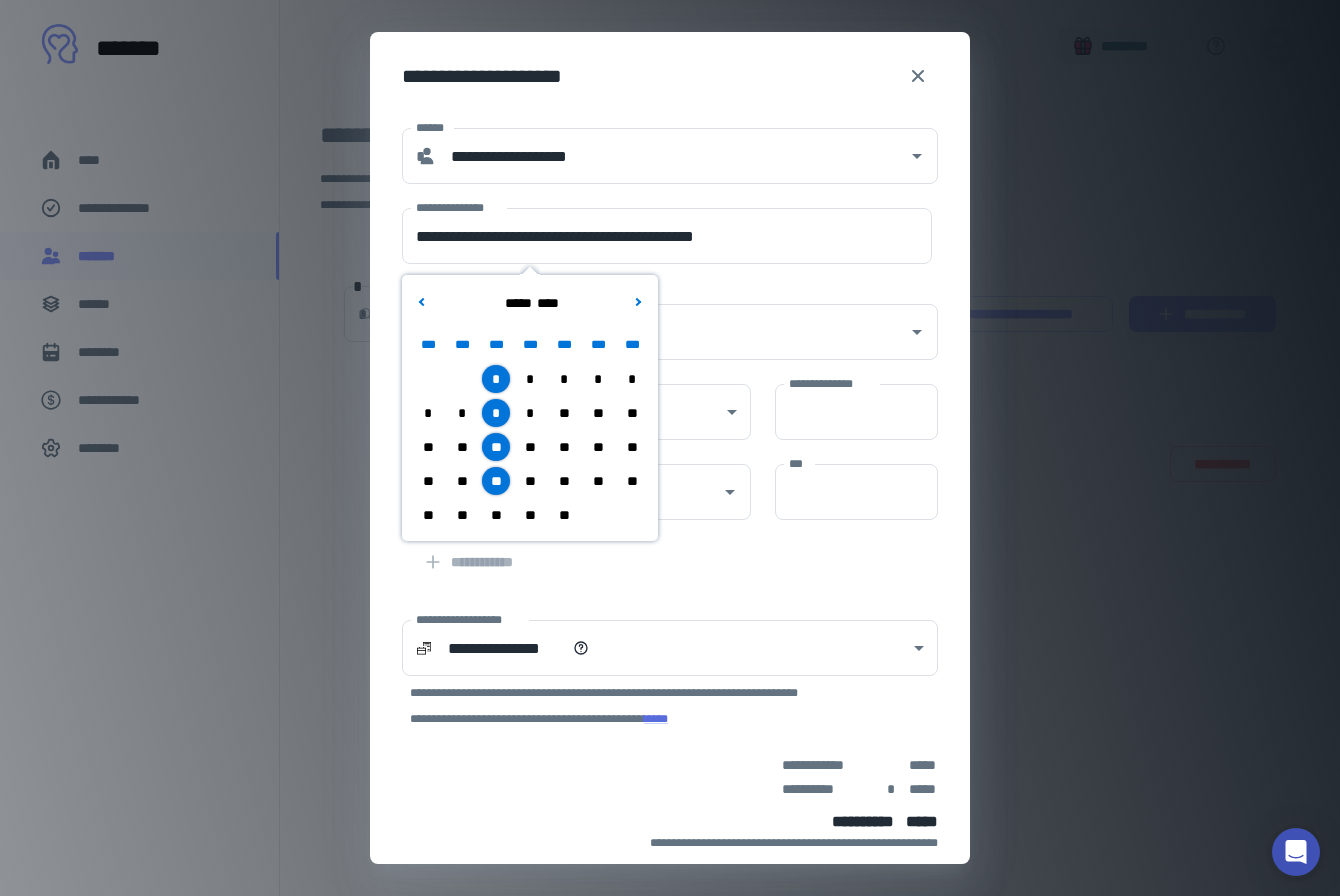 click on "**" at bounding box center (496, 515) 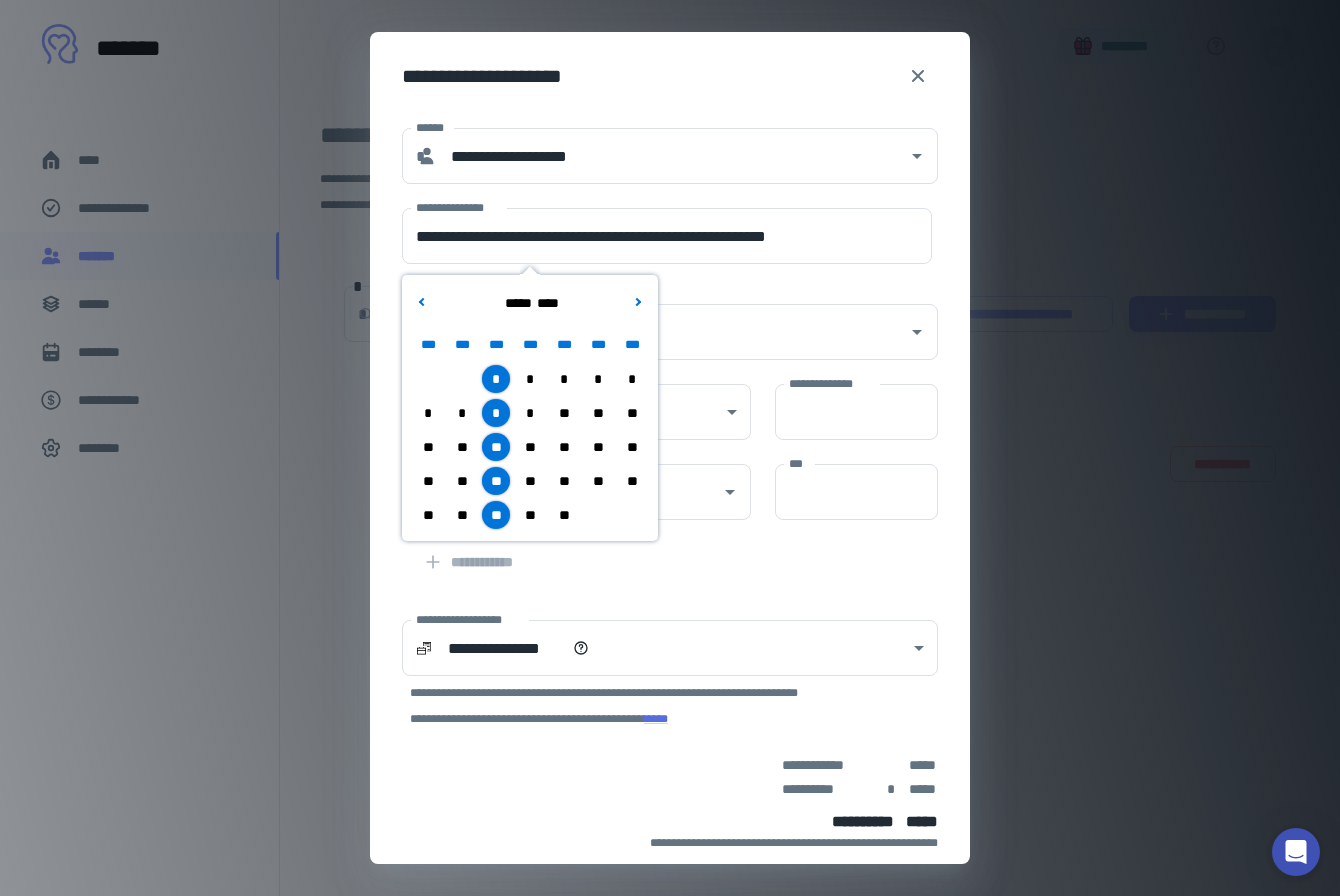 click on "**" at bounding box center (598, 481) 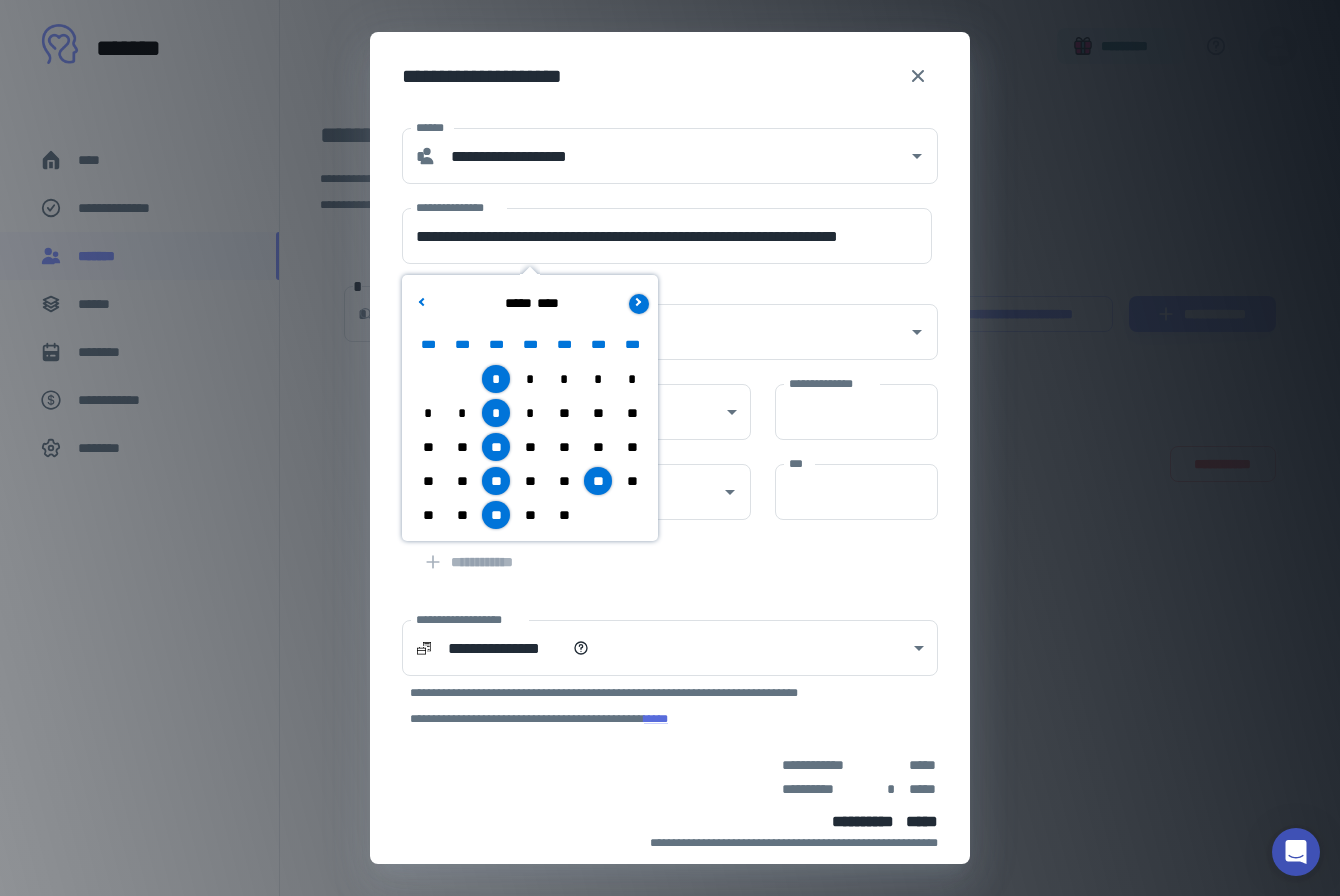 click at bounding box center [639, 304] 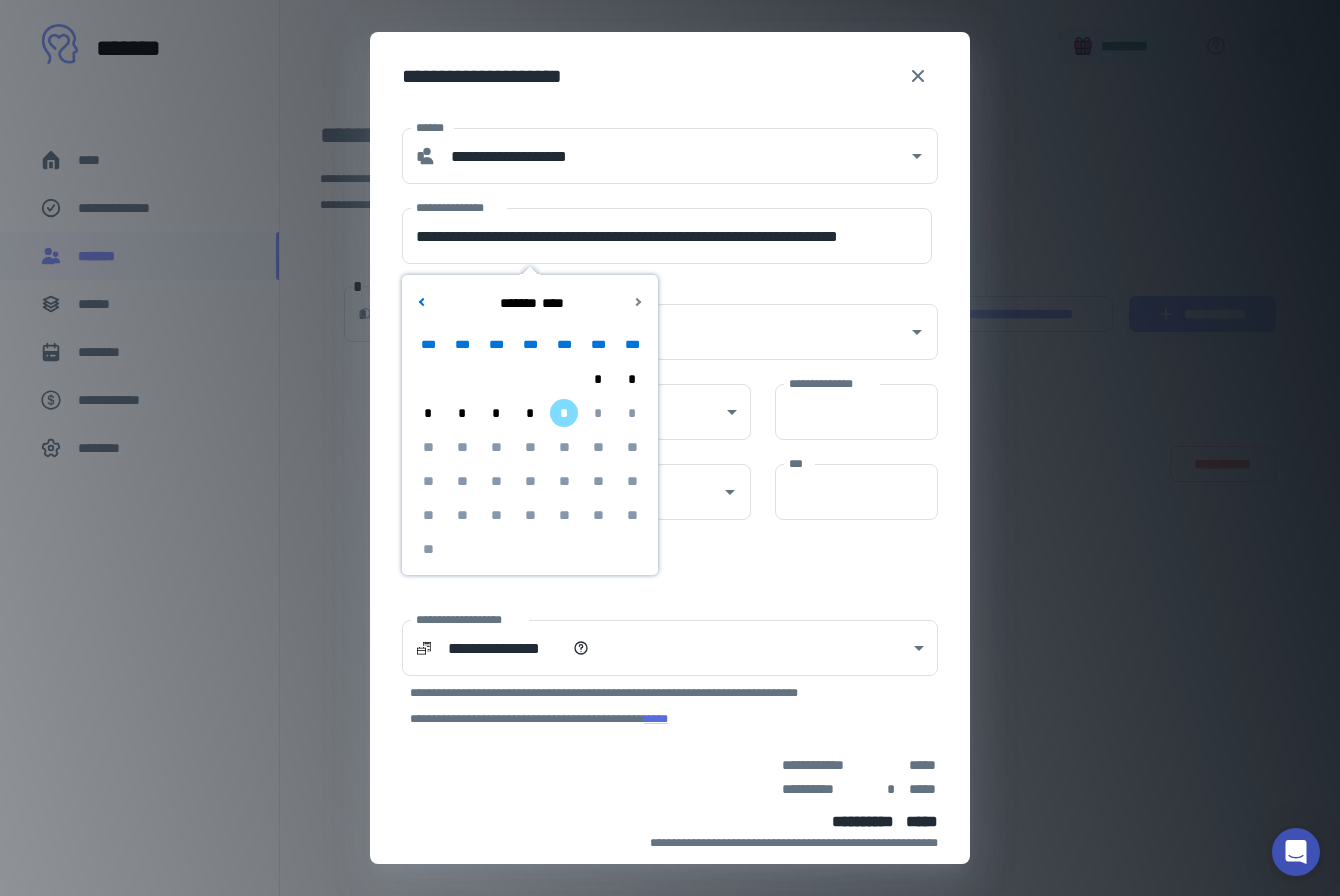 click on "*" at bounding box center (598, 379) 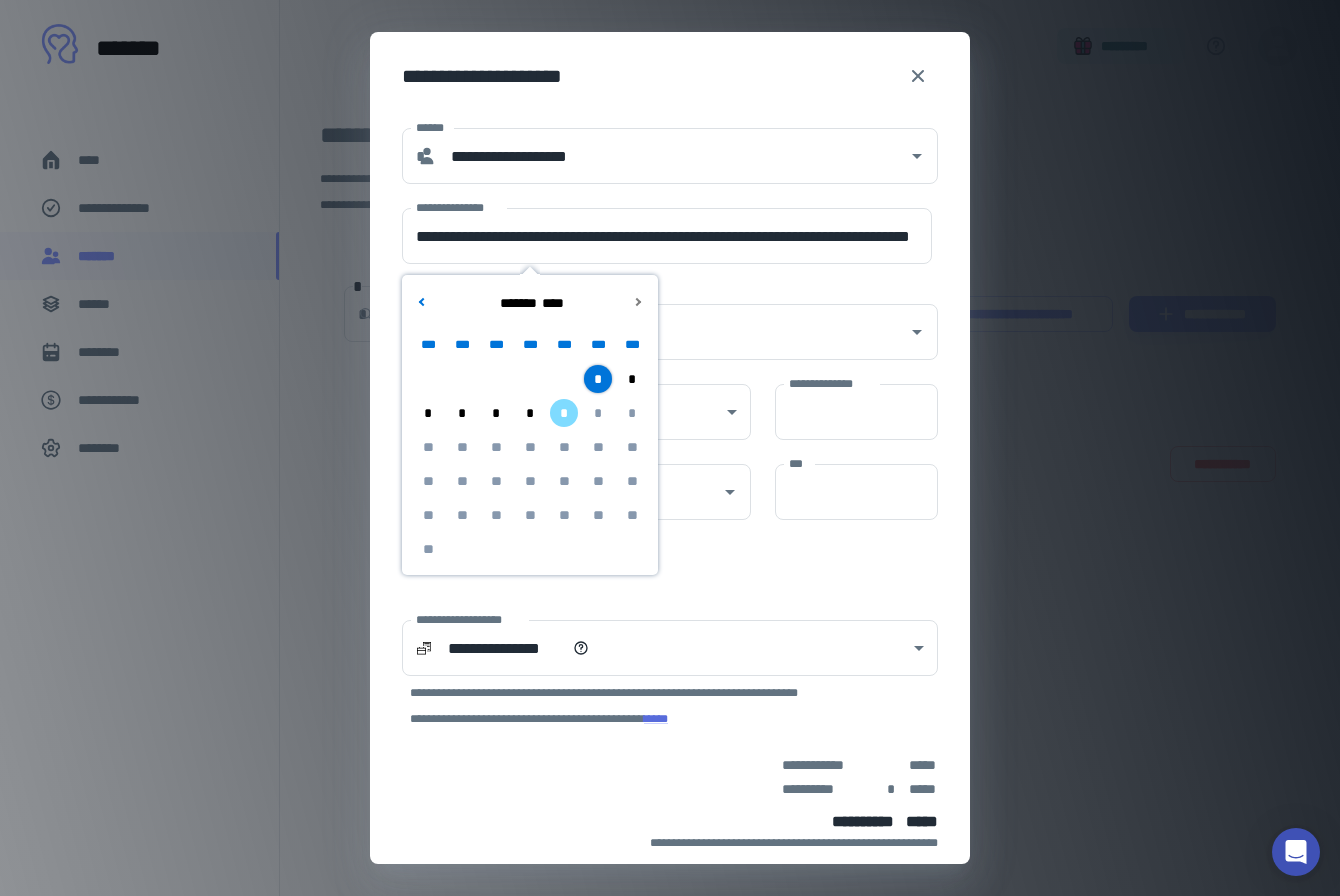 click on "*" at bounding box center [496, 413] 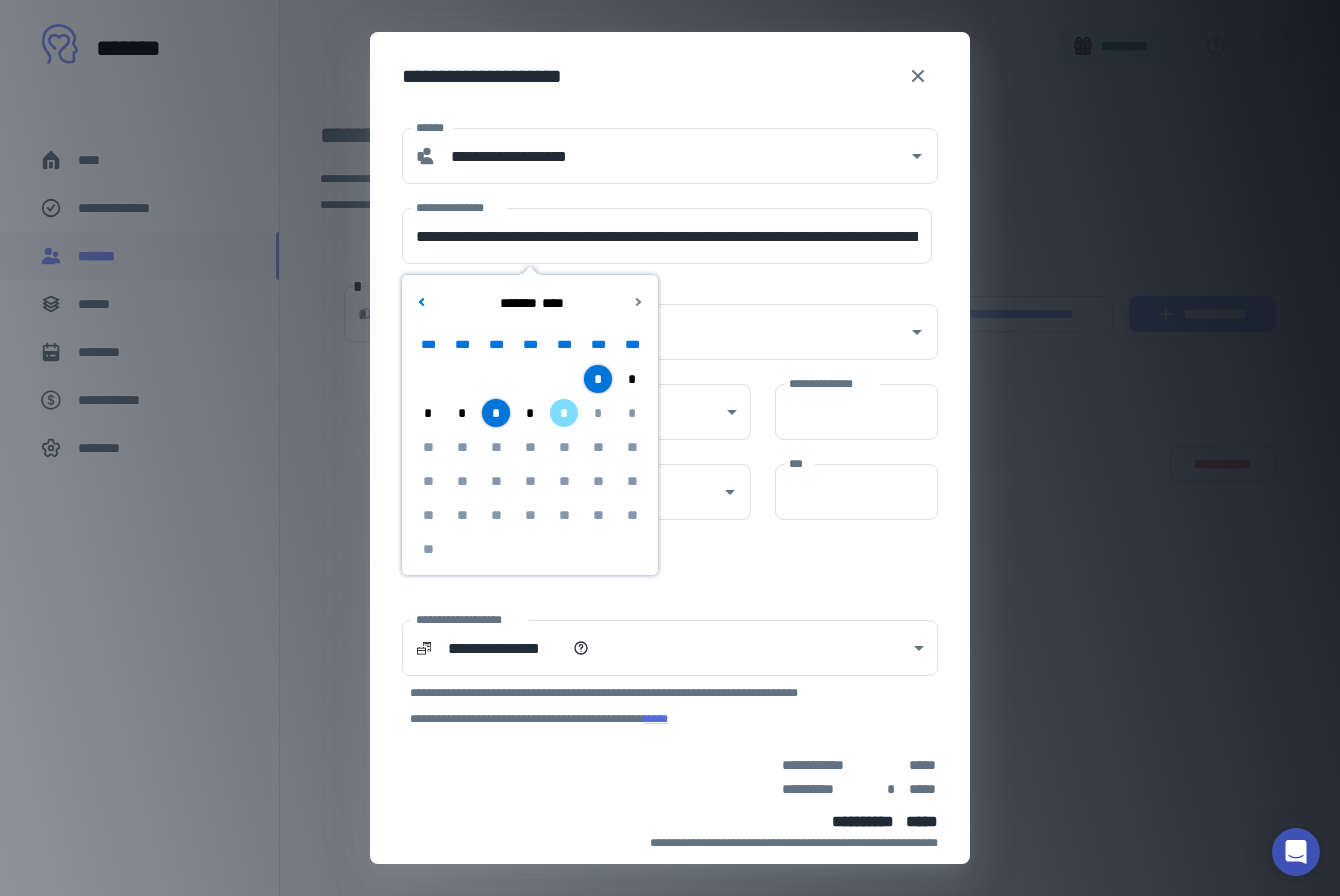 click on "********* *********" at bounding box center [658, 320] 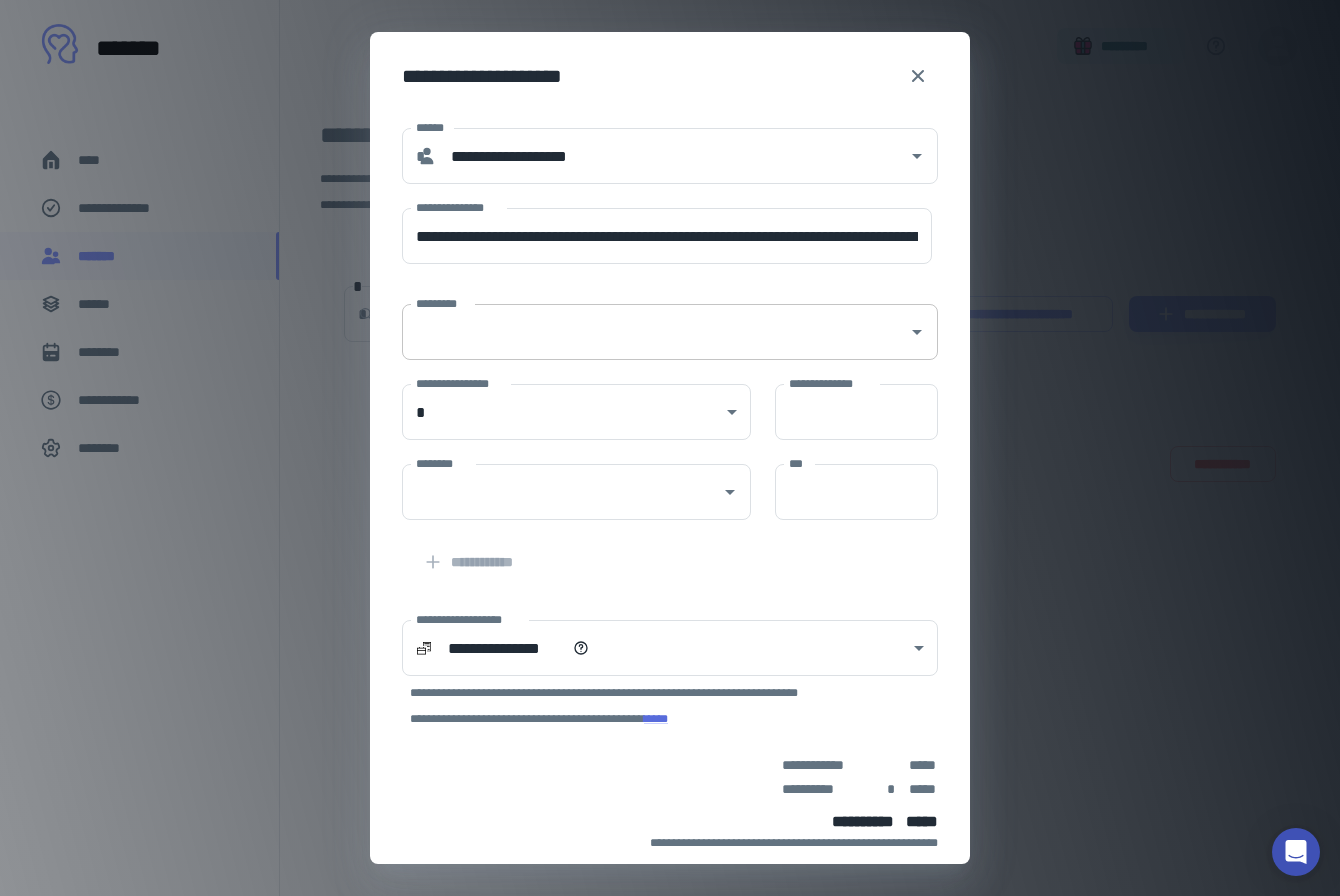 click on "*********" at bounding box center (655, 332) 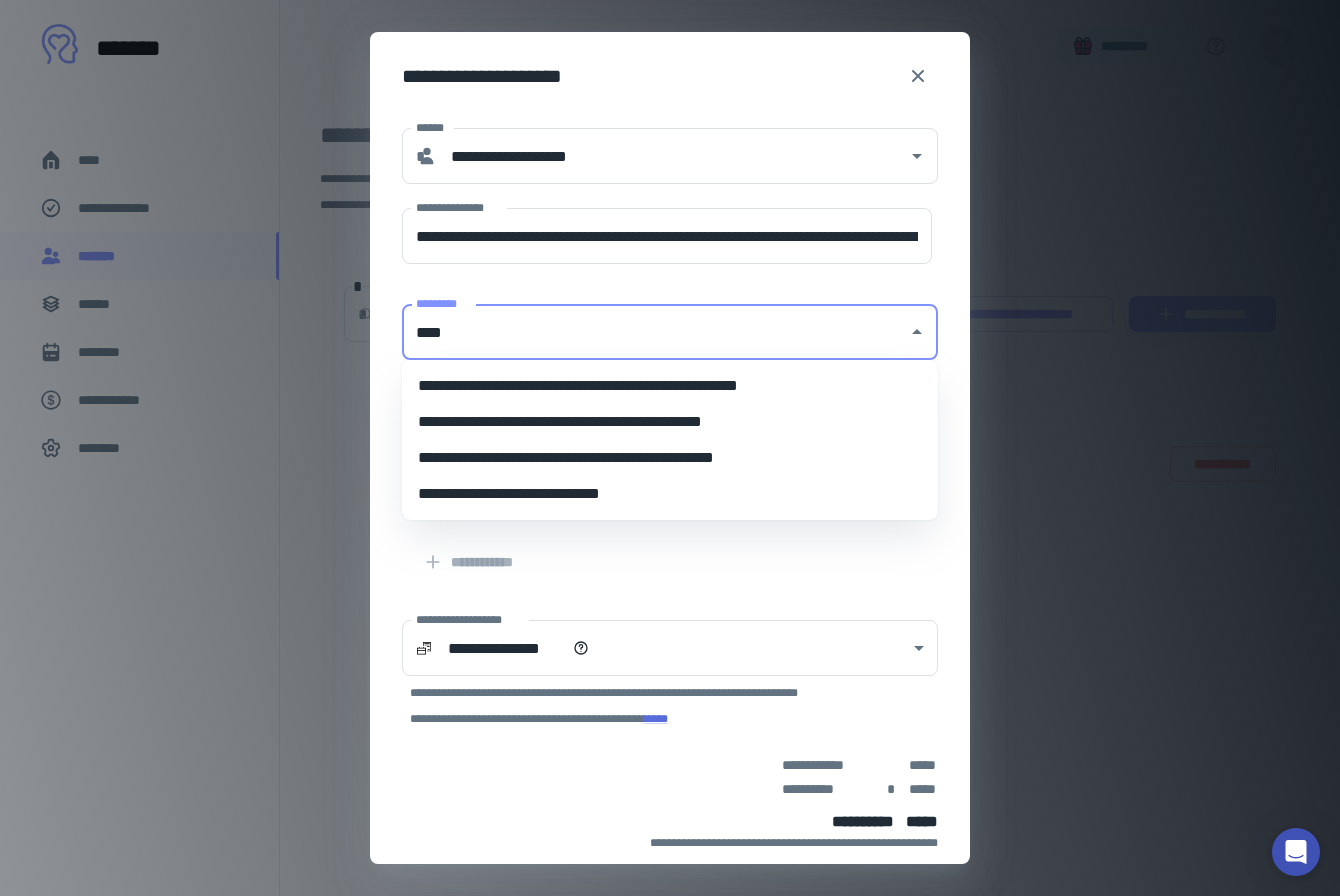 click on "**********" at bounding box center (670, 458) 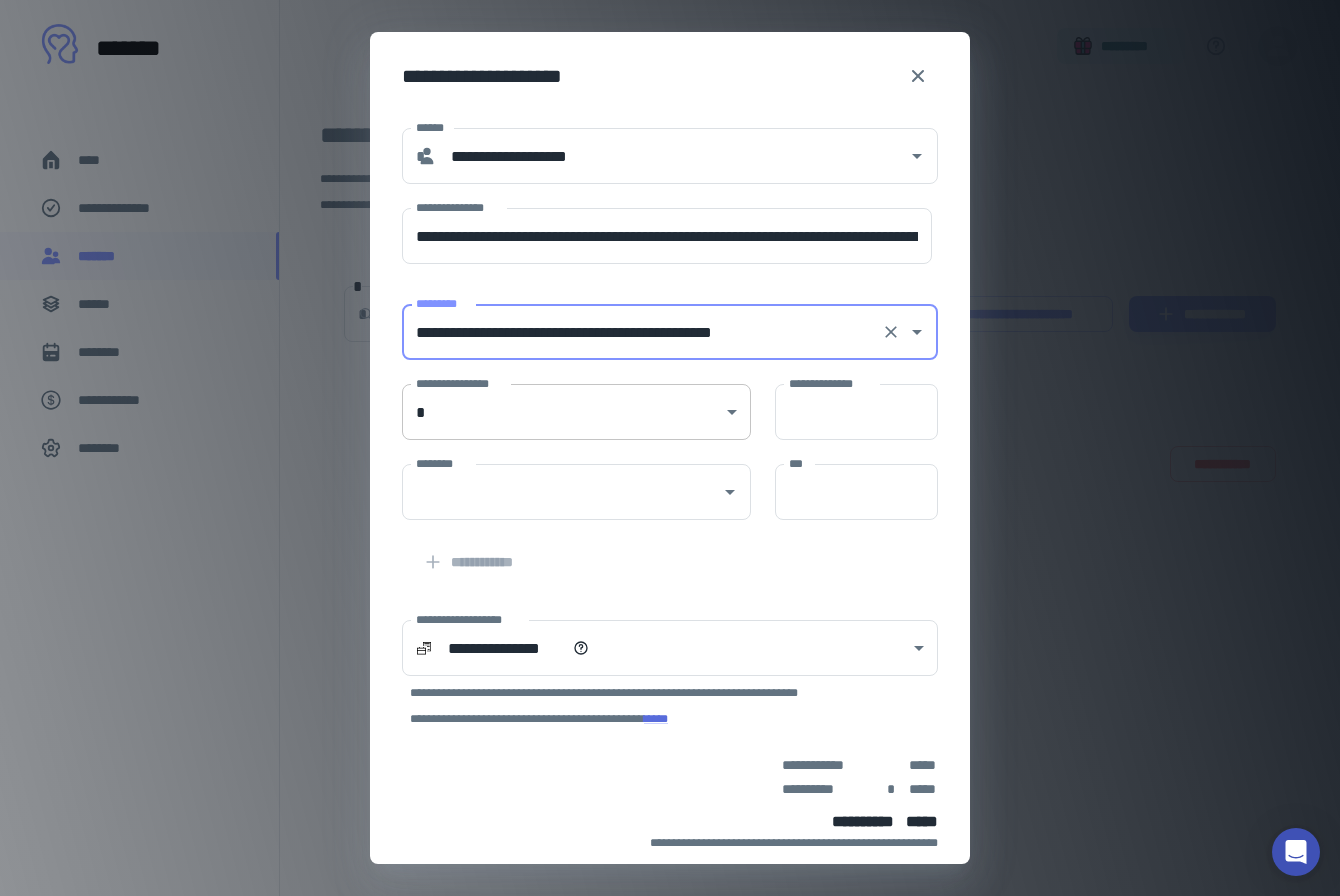 type on "**********" 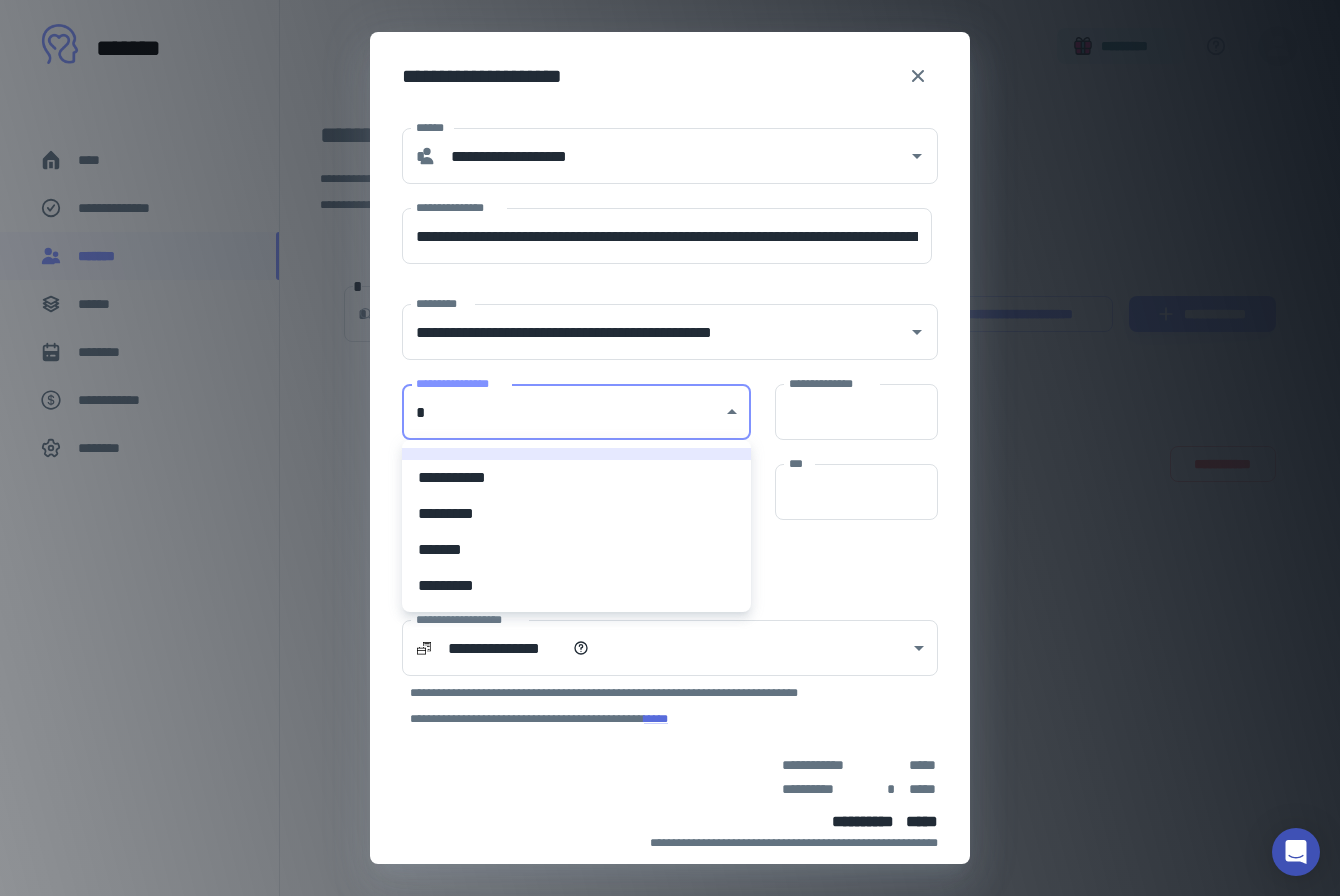 click on "**********" at bounding box center [670, 448] 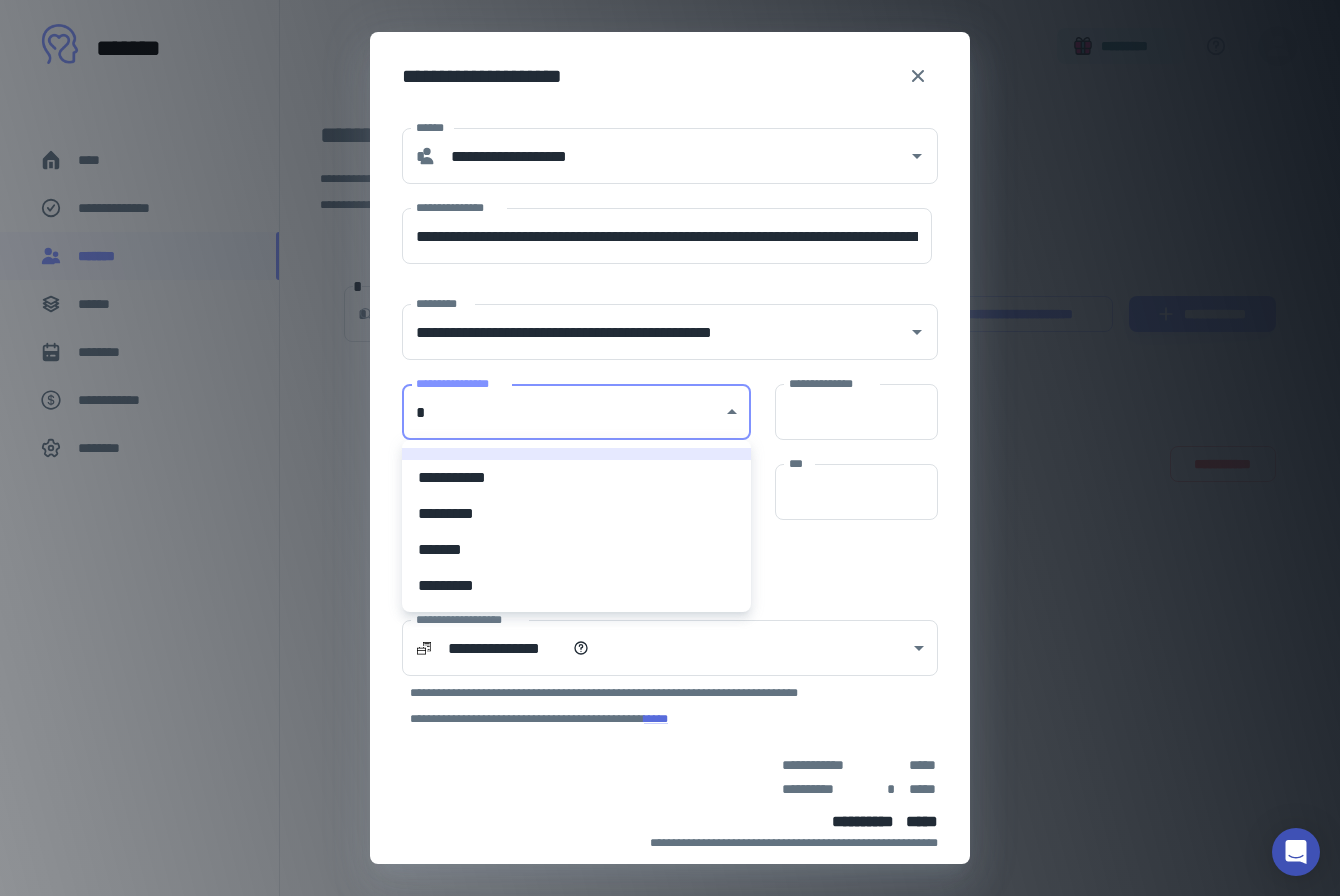 click on "*********" at bounding box center (576, 514) 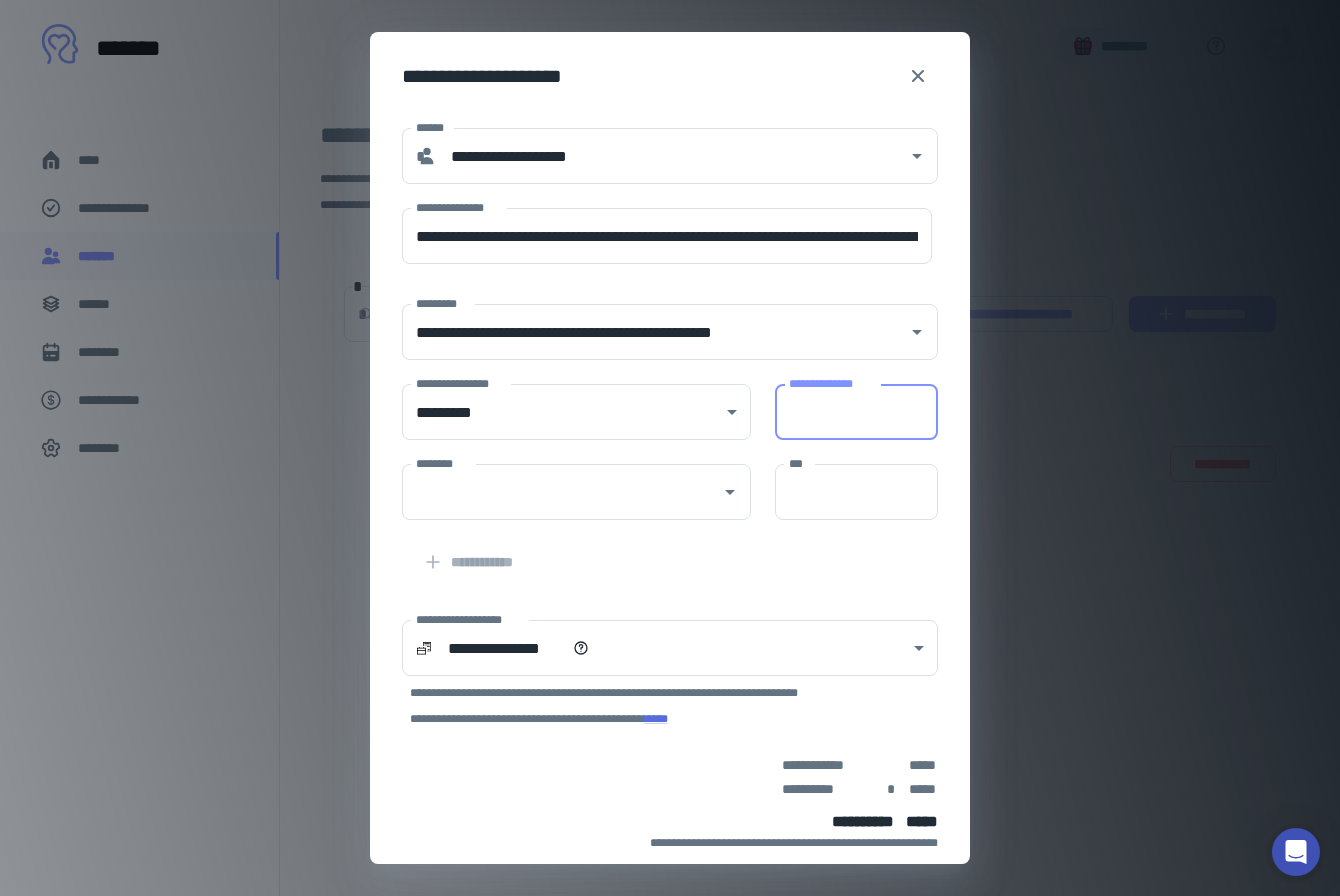 click on "**********" at bounding box center (856, 412) 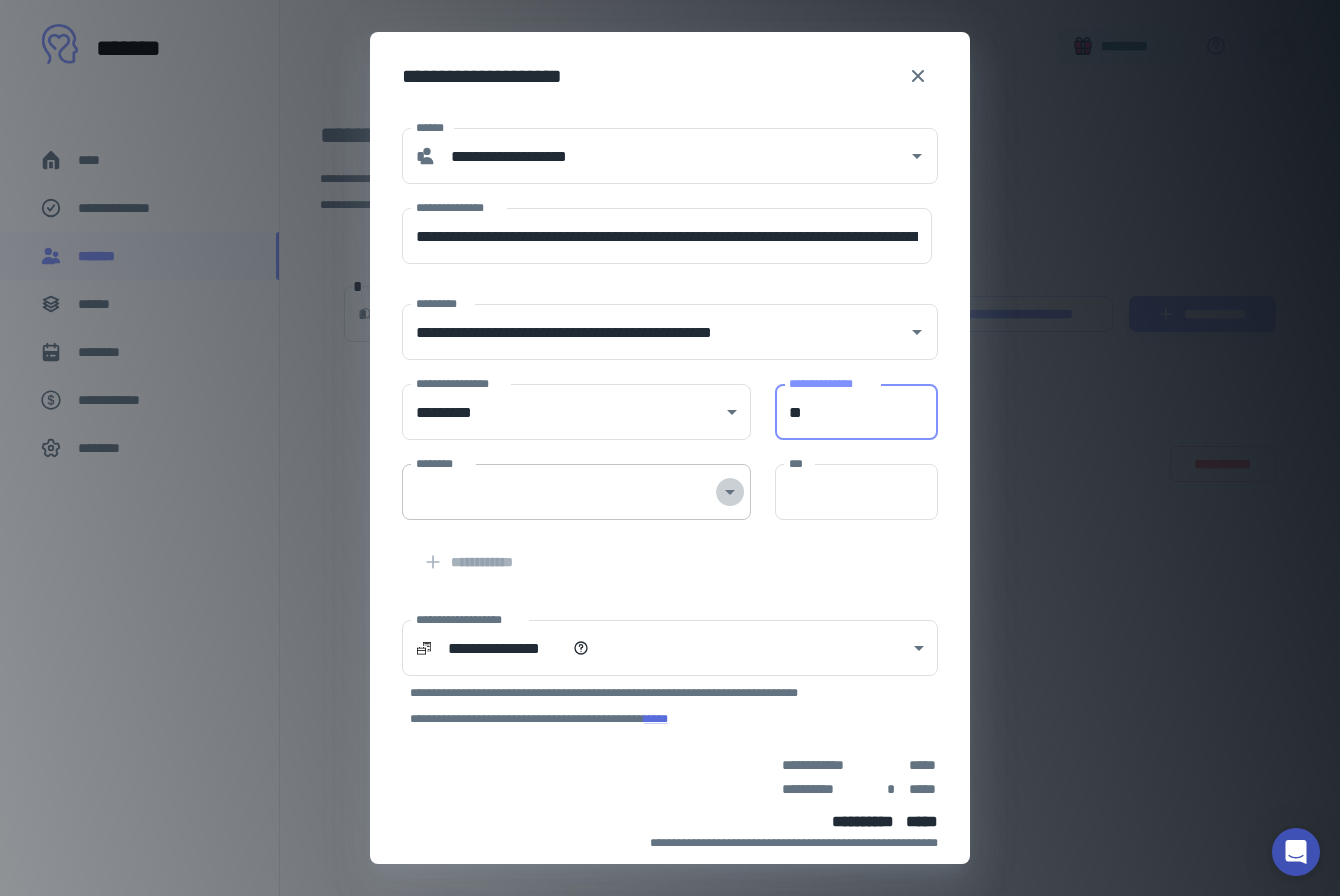 click 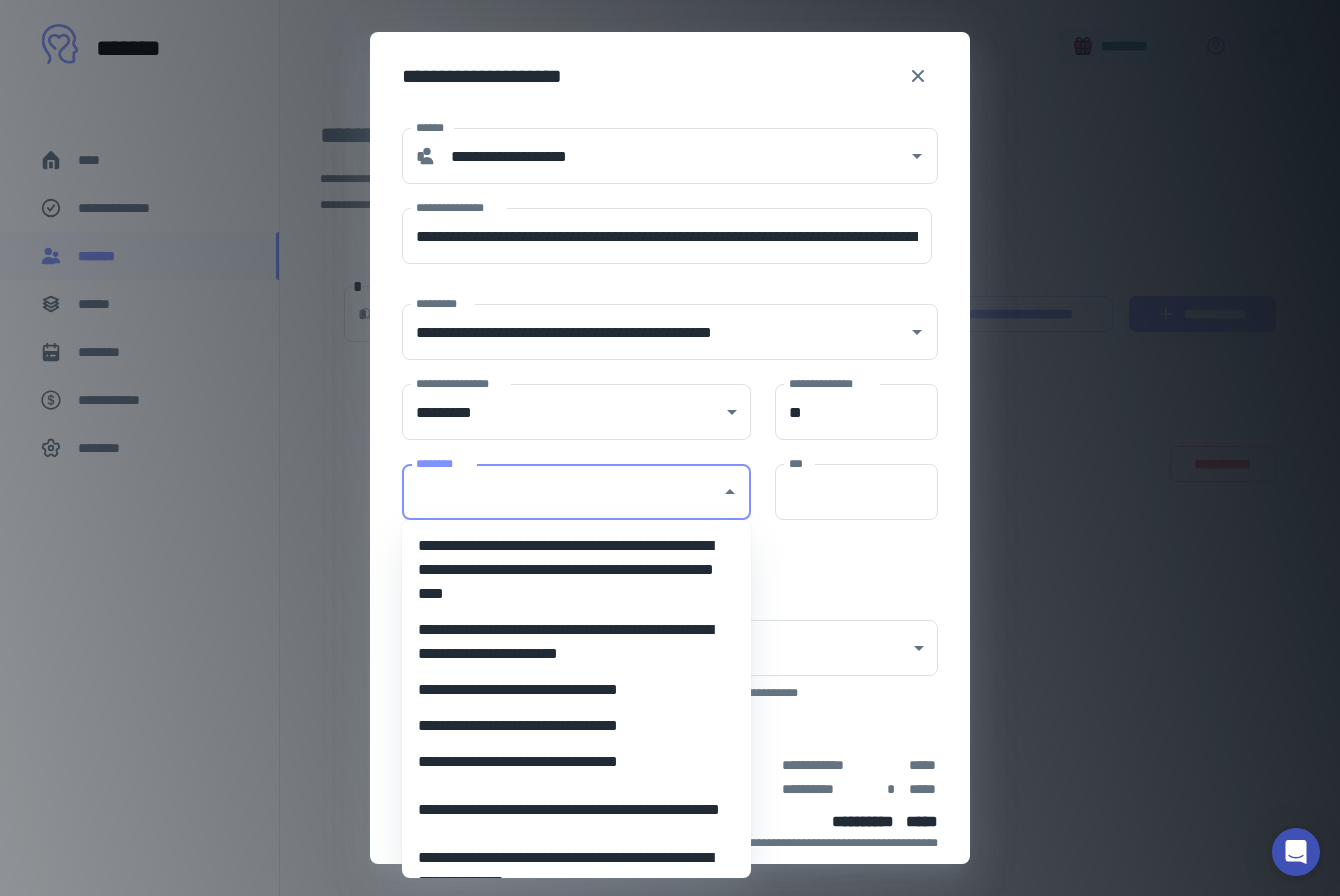 click on "**********" at bounding box center [576, 762] 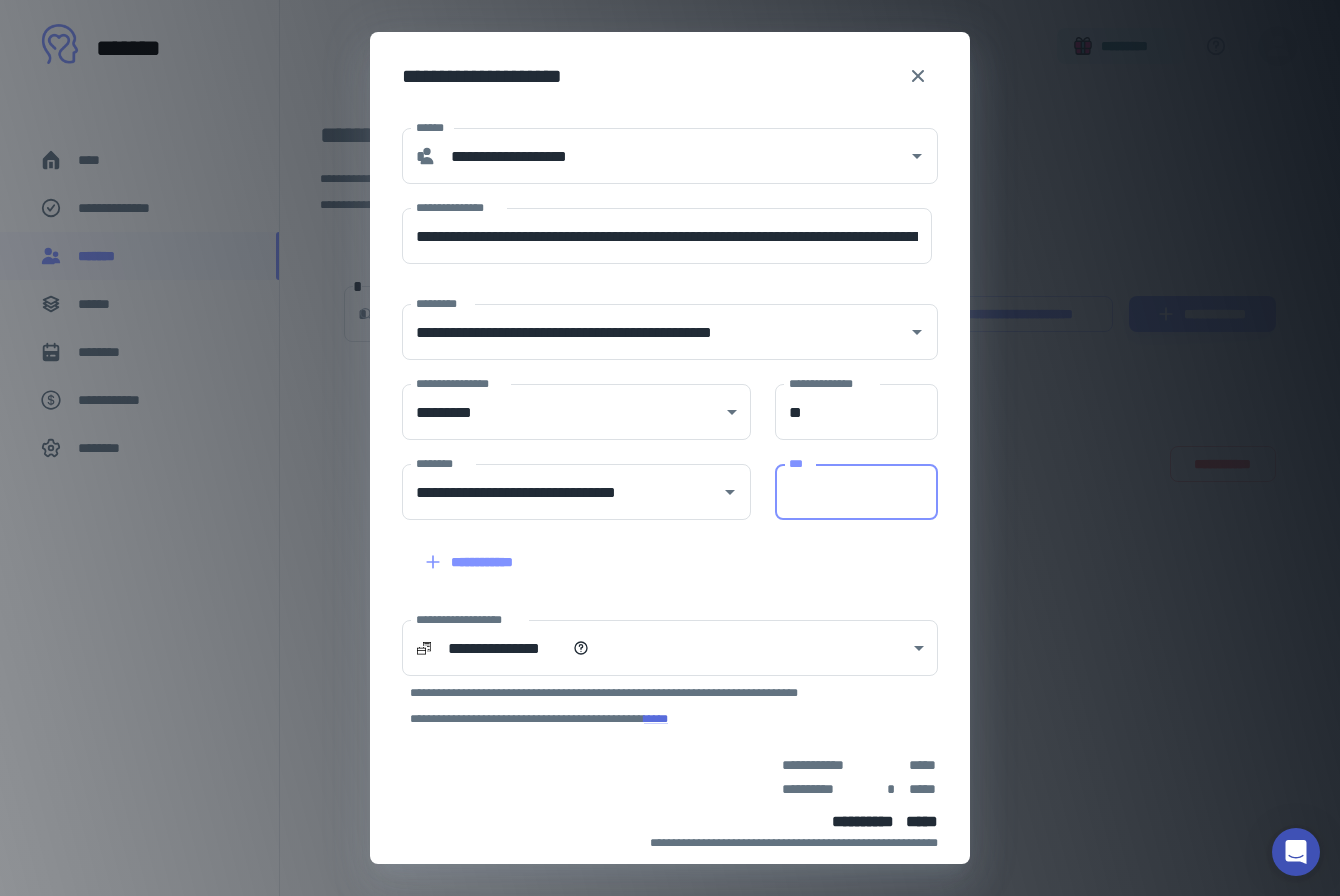click on "***" at bounding box center (856, 492) 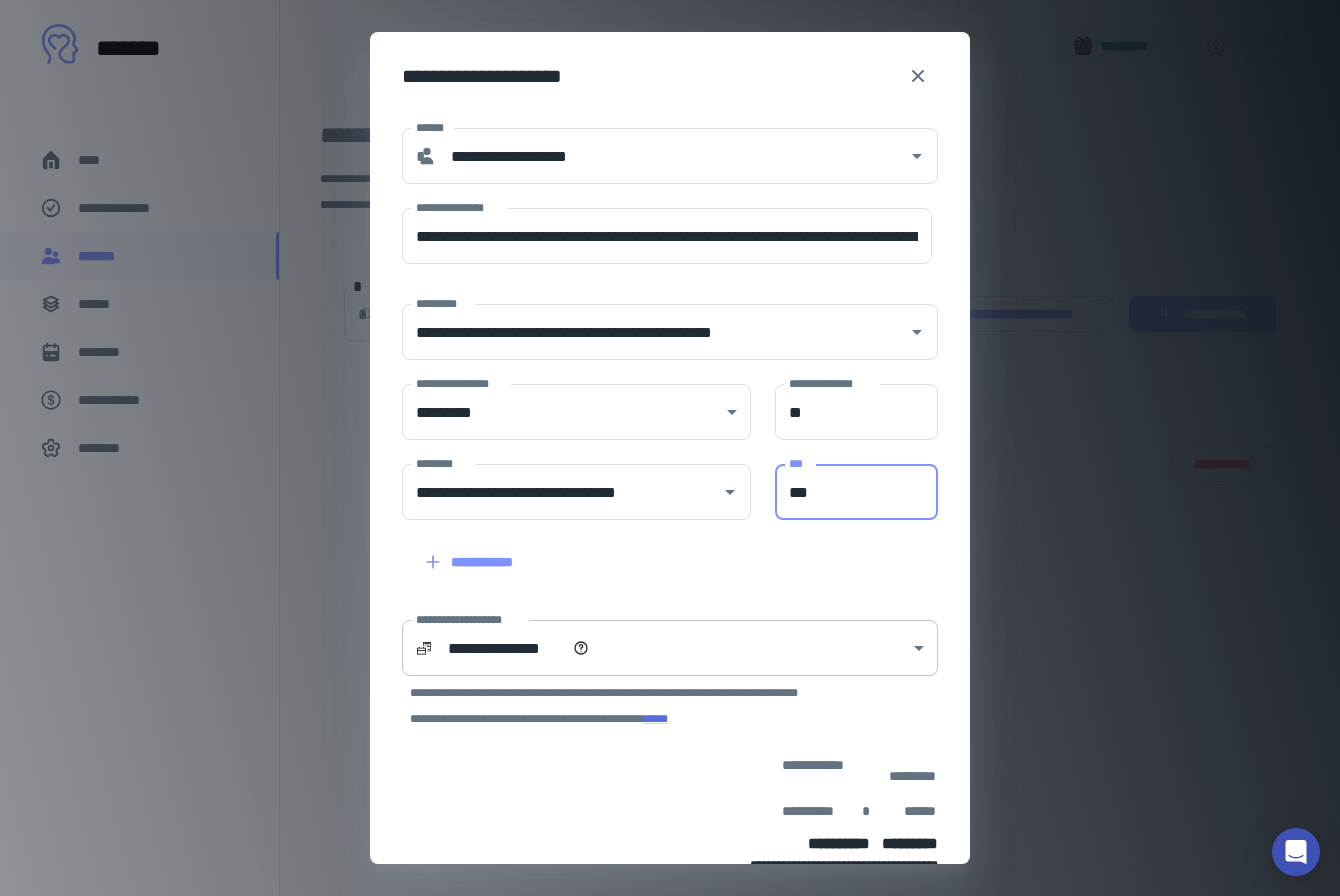 type on "***" 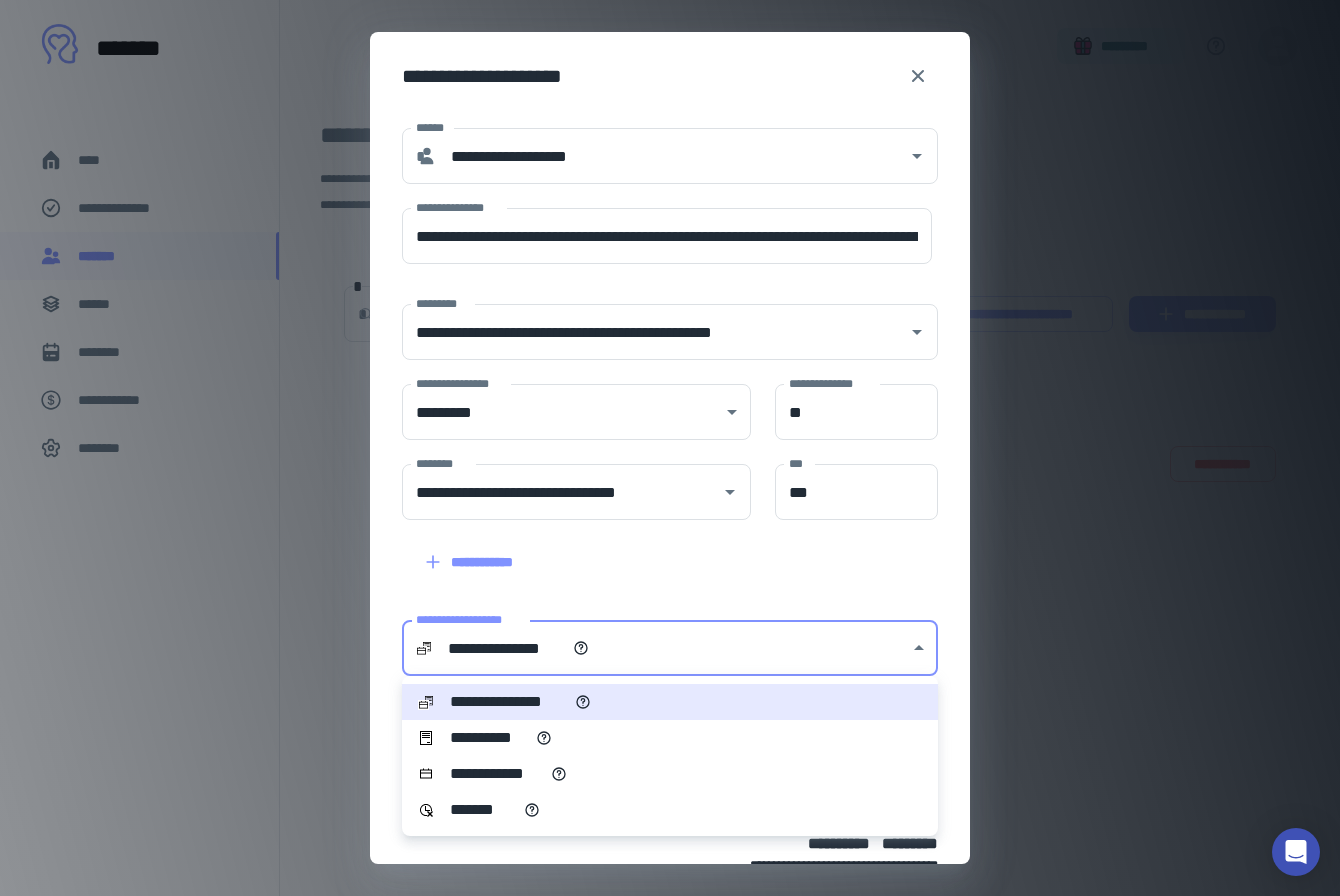 click on "**********" at bounding box center (670, 738) 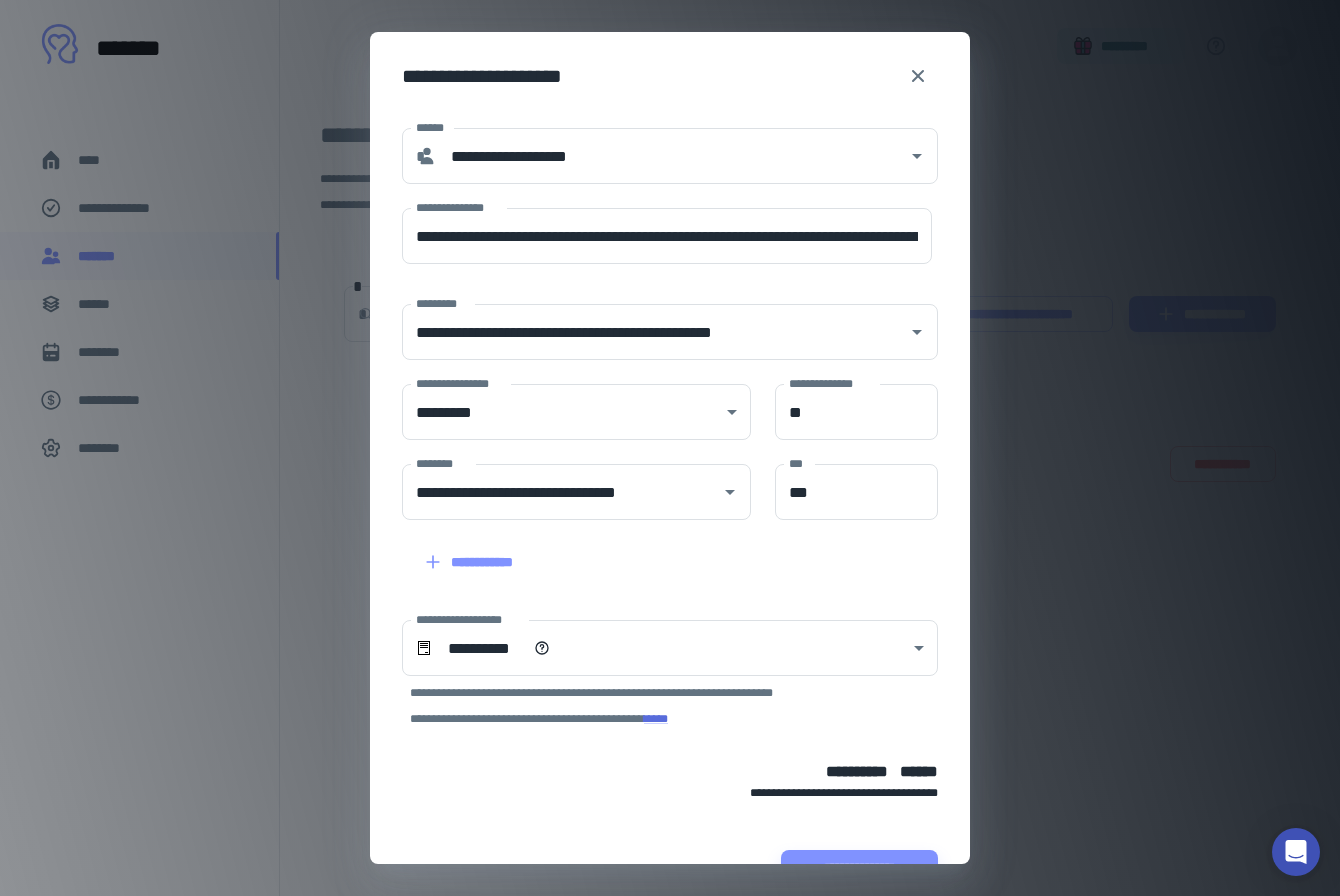 click on "**********" at bounding box center (658, 550) 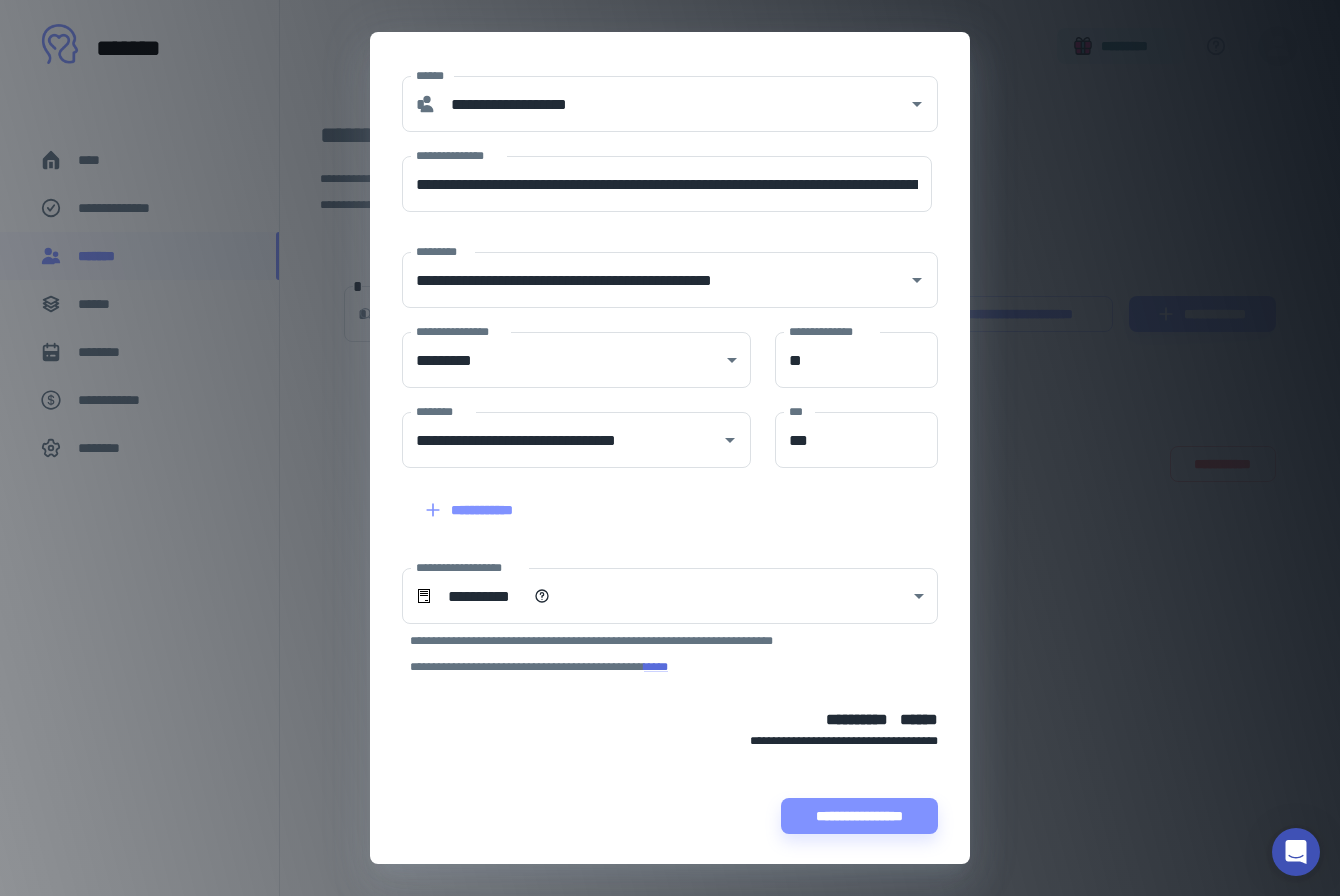 scroll, scrollTop: 0, scrollLeft: 0, axis: both 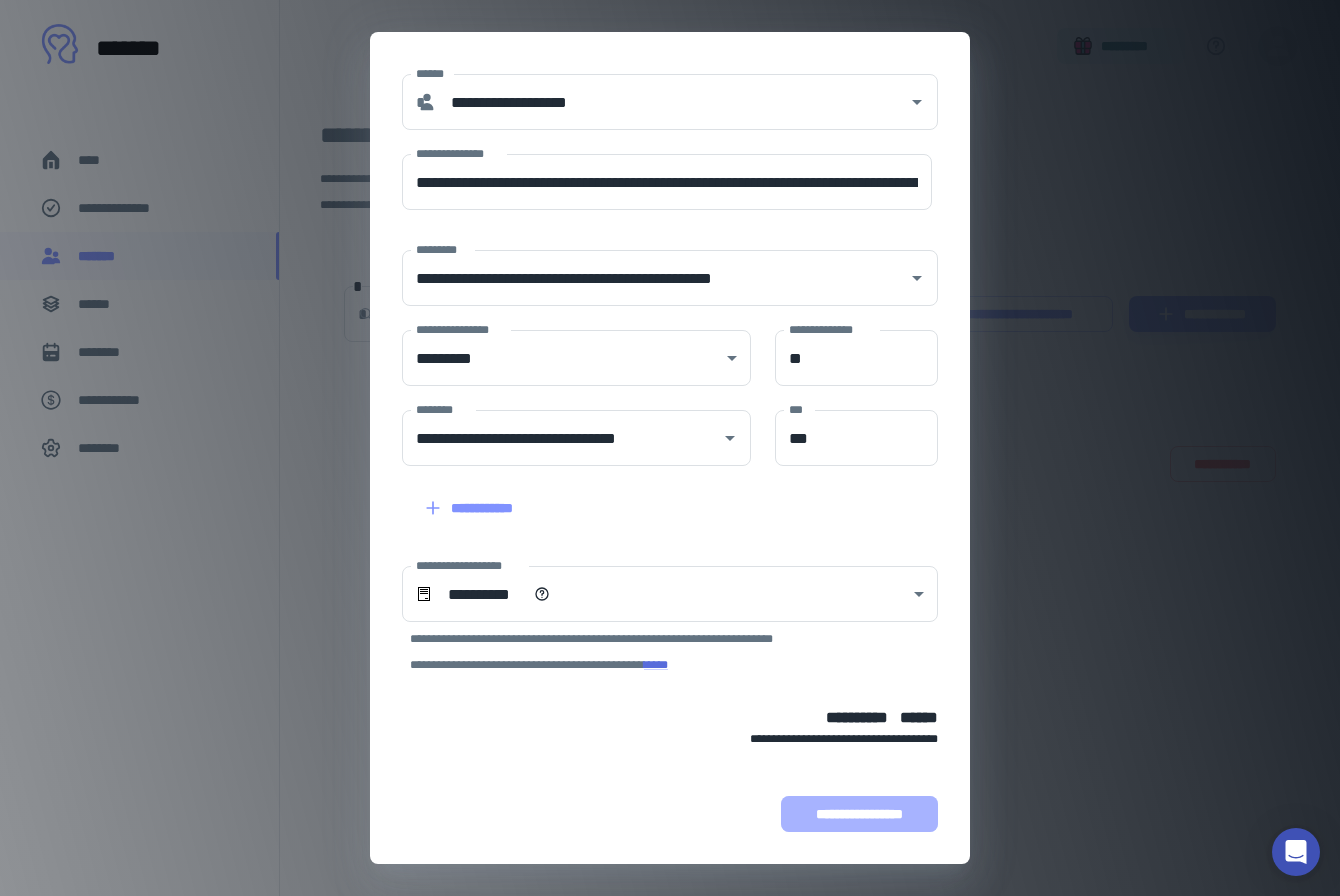 click on "**********" at bounding box center [859, 814] 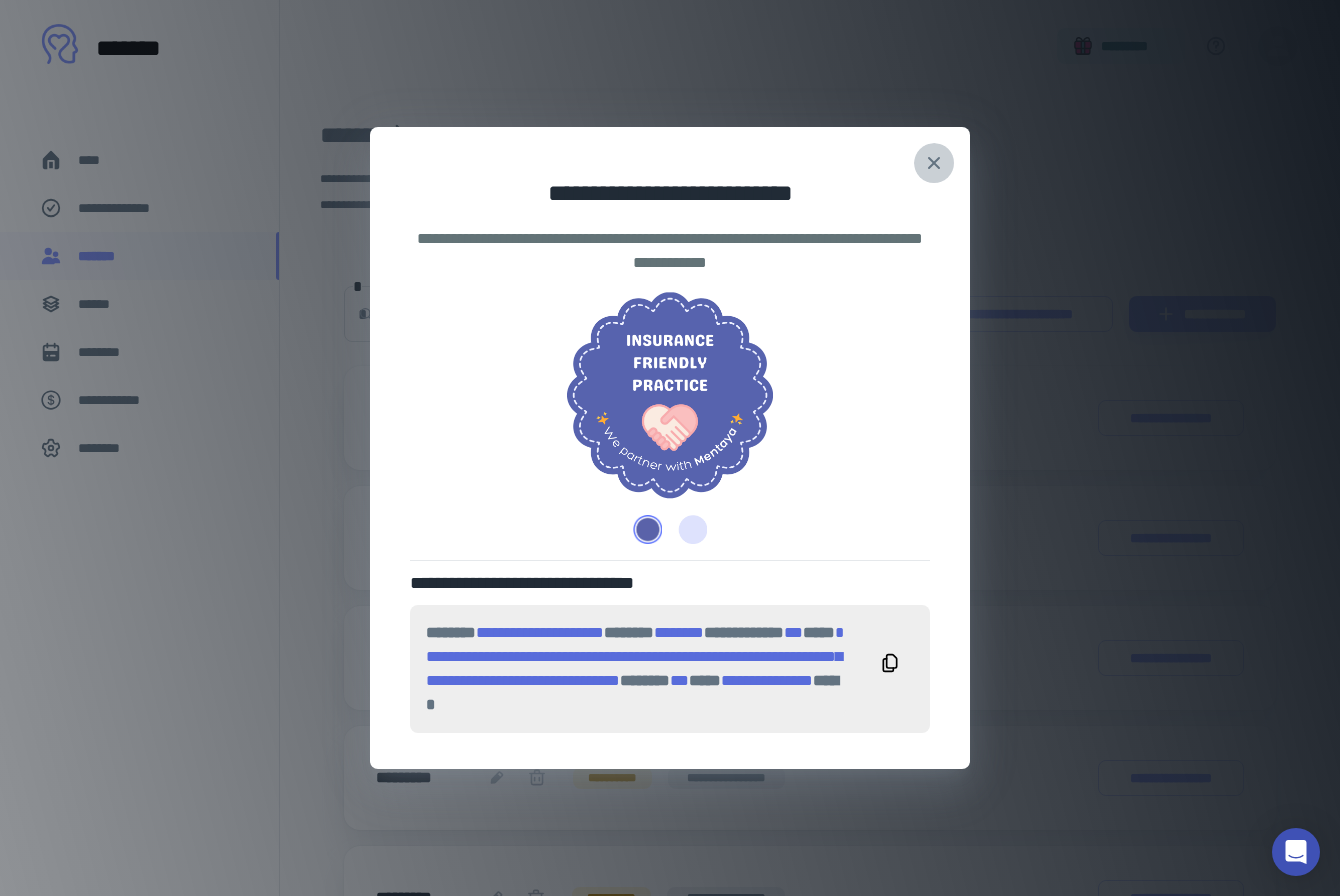click 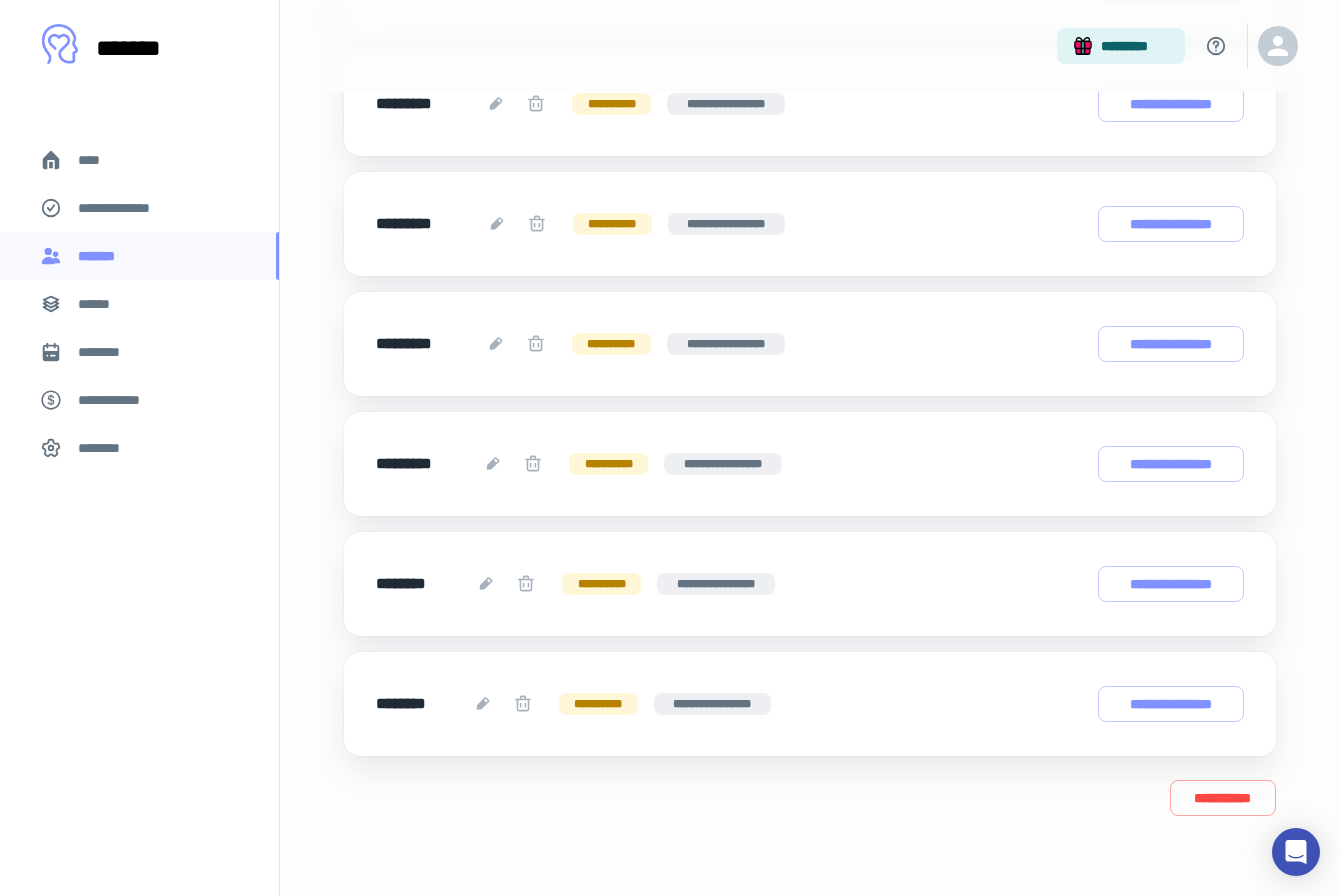 scroll, scrollTop: 0, scrollLeft: 0, axis: both 